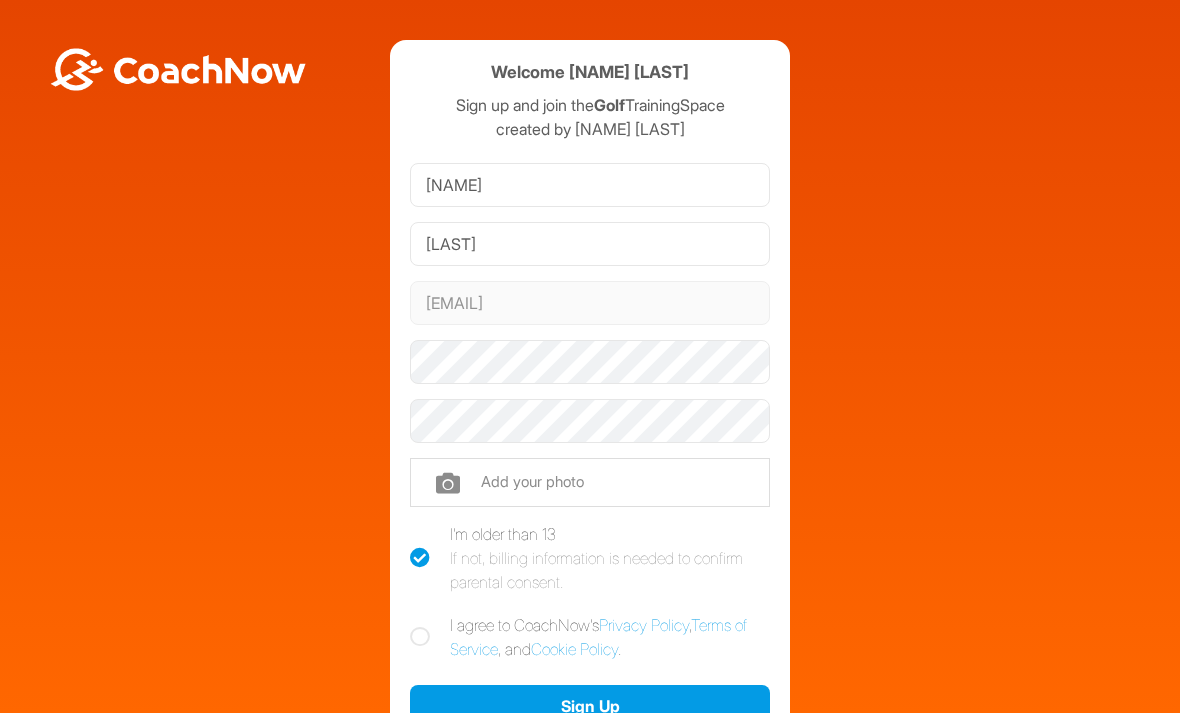 scroll, scrollTop: 0, scrollLeft: 0, axis: both 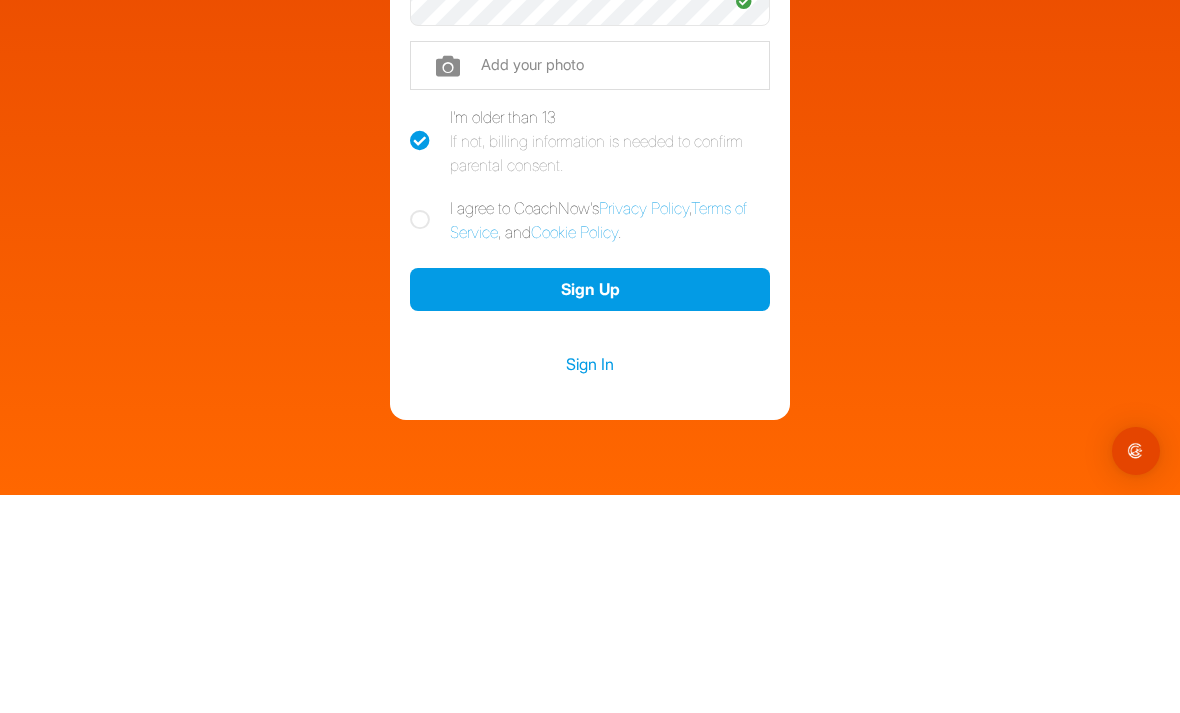 click at bounding box center (420, 438) 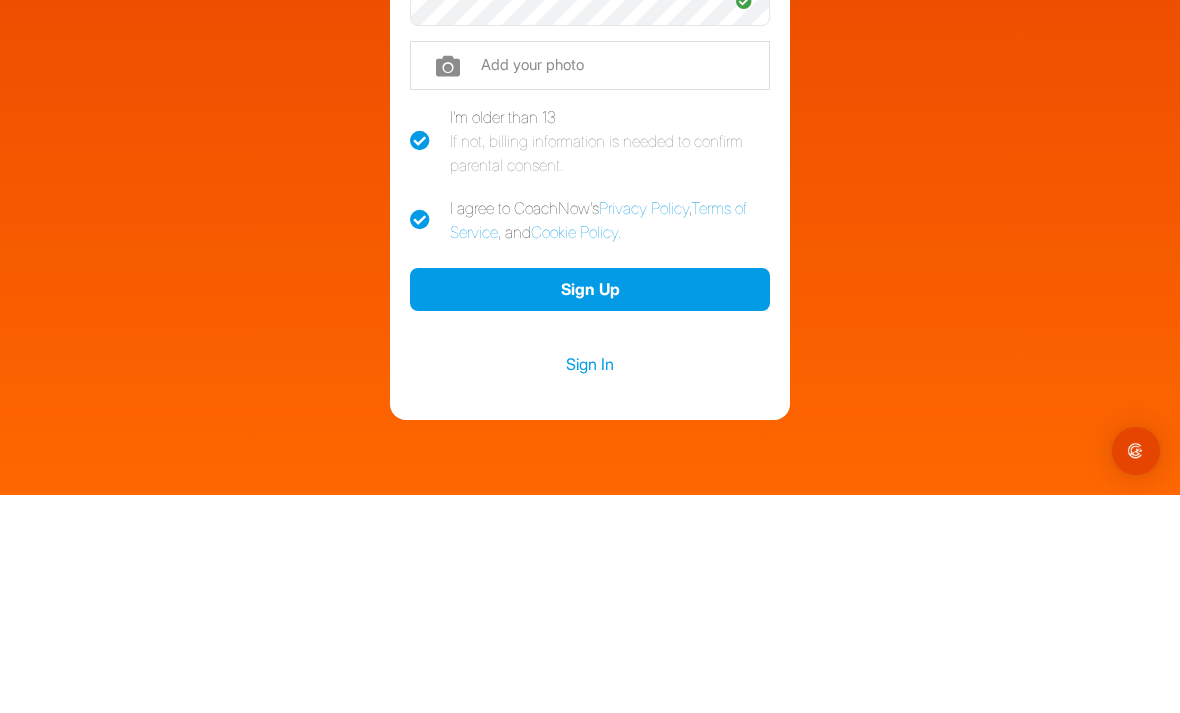 checkbox on "true" 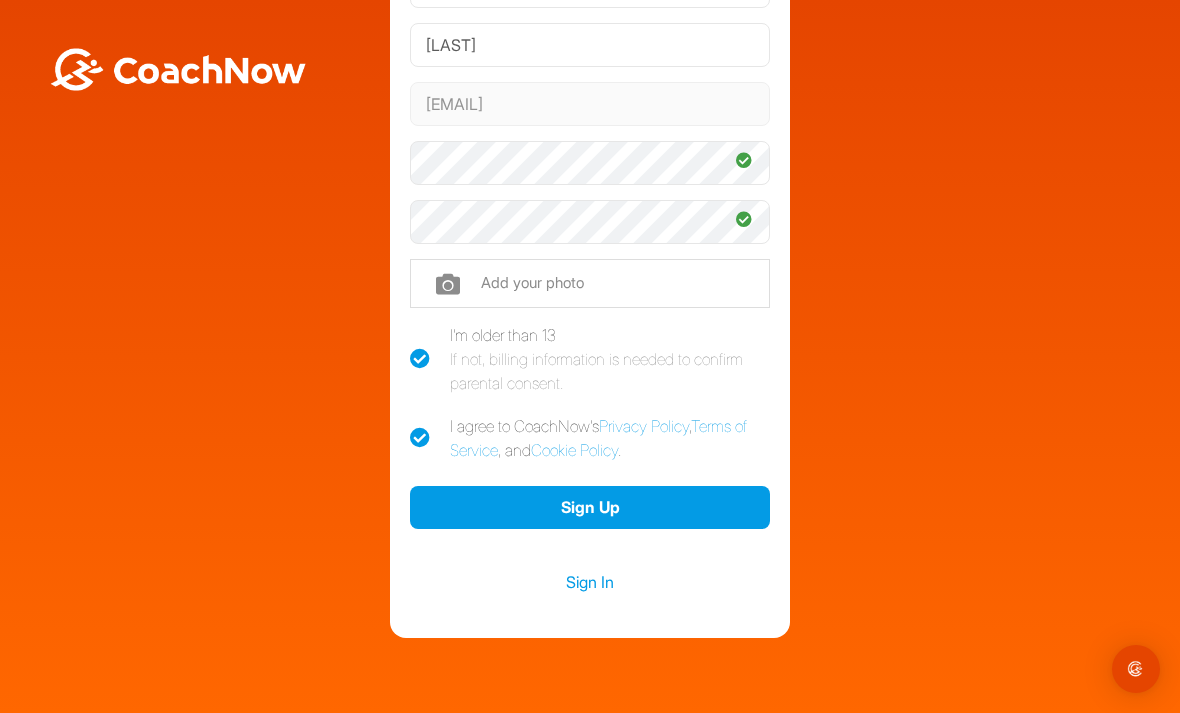 click on "Sign Up" at bounding box center (590, 507) 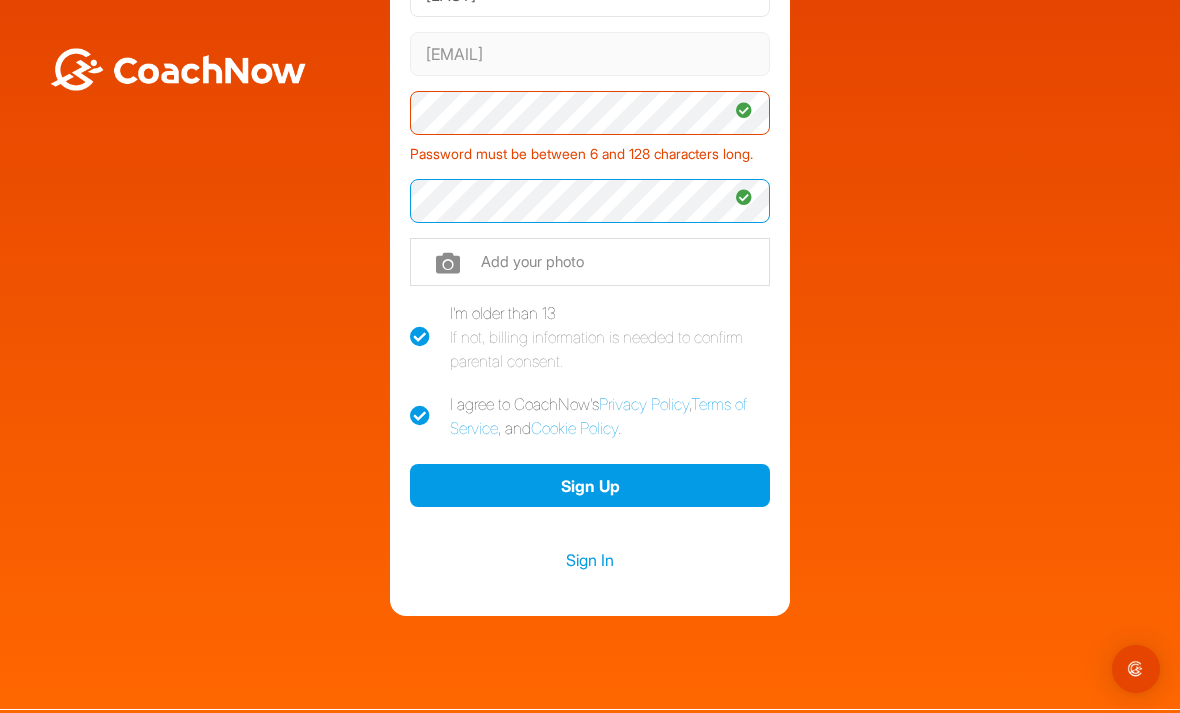 scroll, scrollTop: 248, scrollLeft: 0, axis: vertical 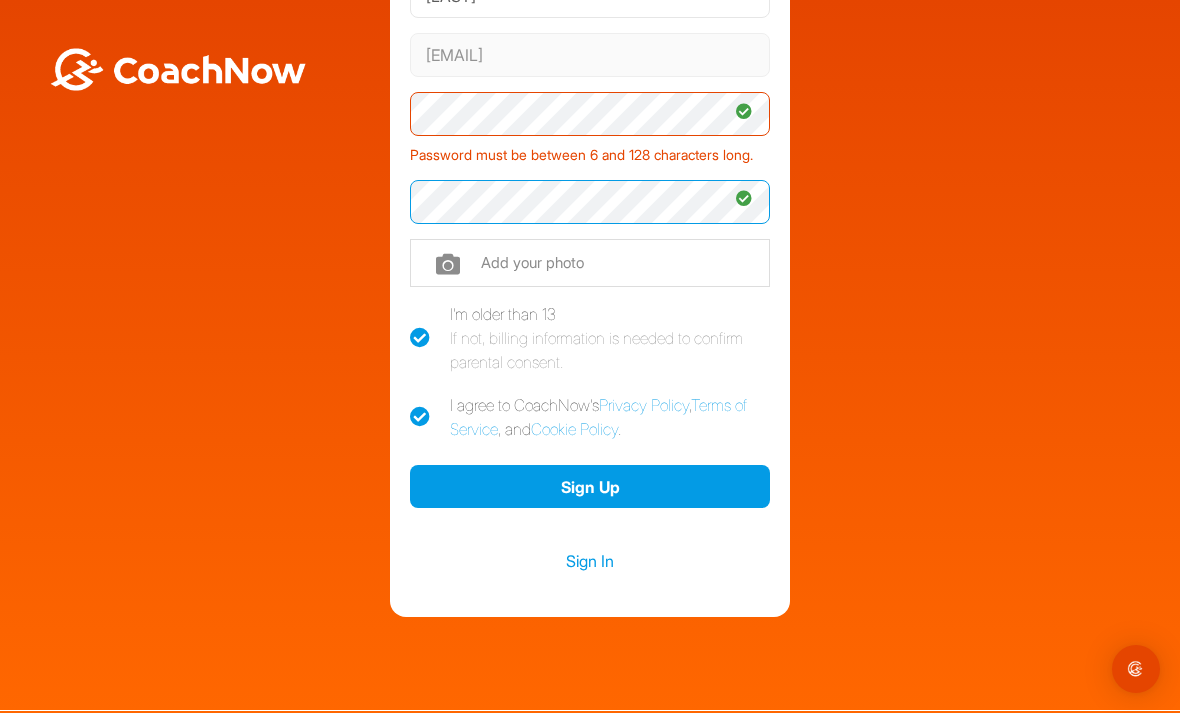 click on "Sign Up" at bounding box center (590, 486) 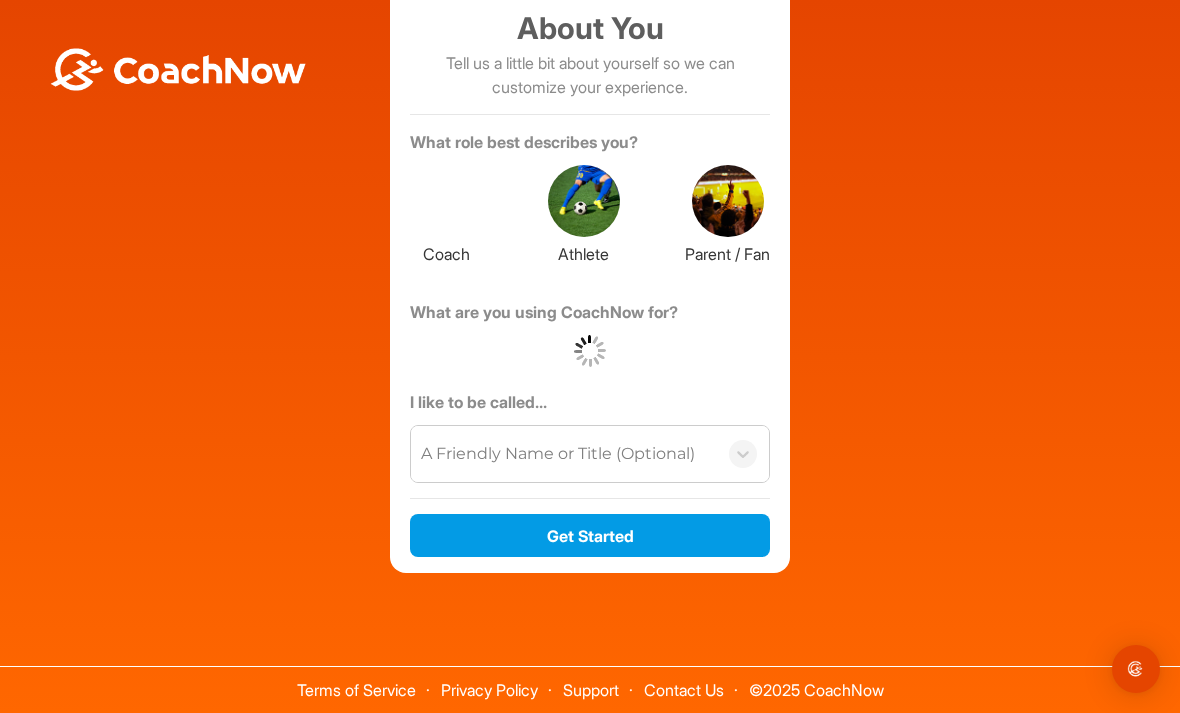 scroll, scrollTop: 86, scrollLeft: 0, axis: vertical 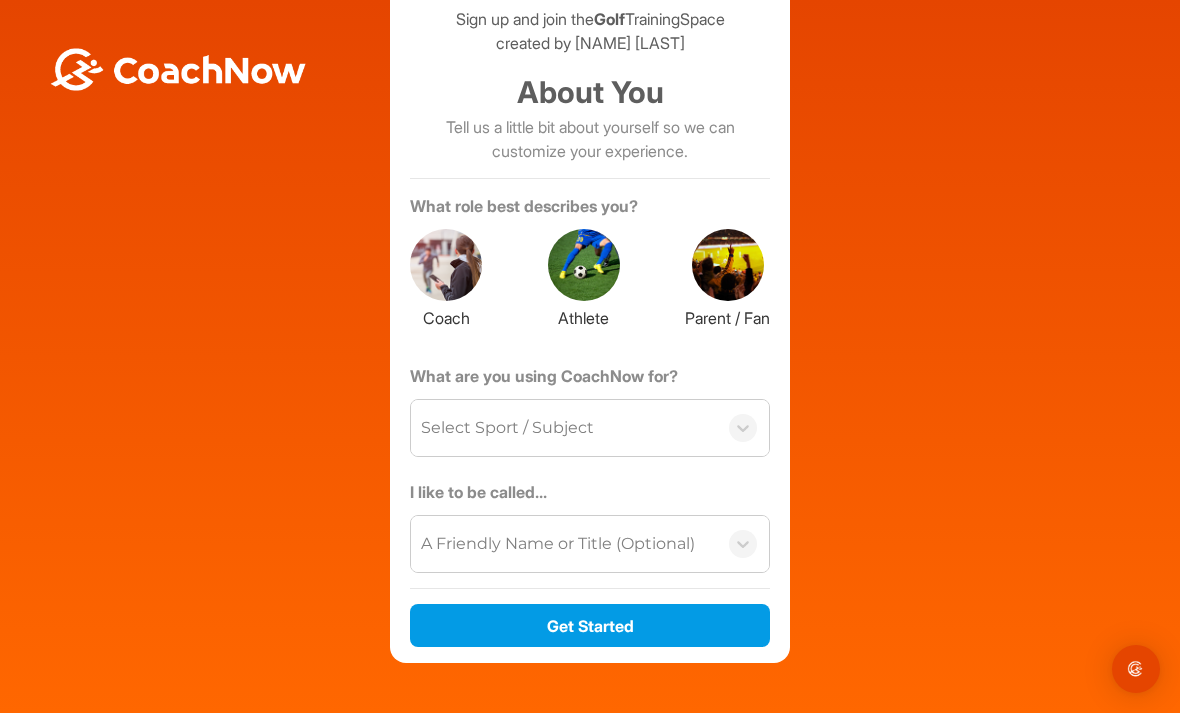 click on "A Friendly Name or Title (Optional)" at bounding box center [590, 544] 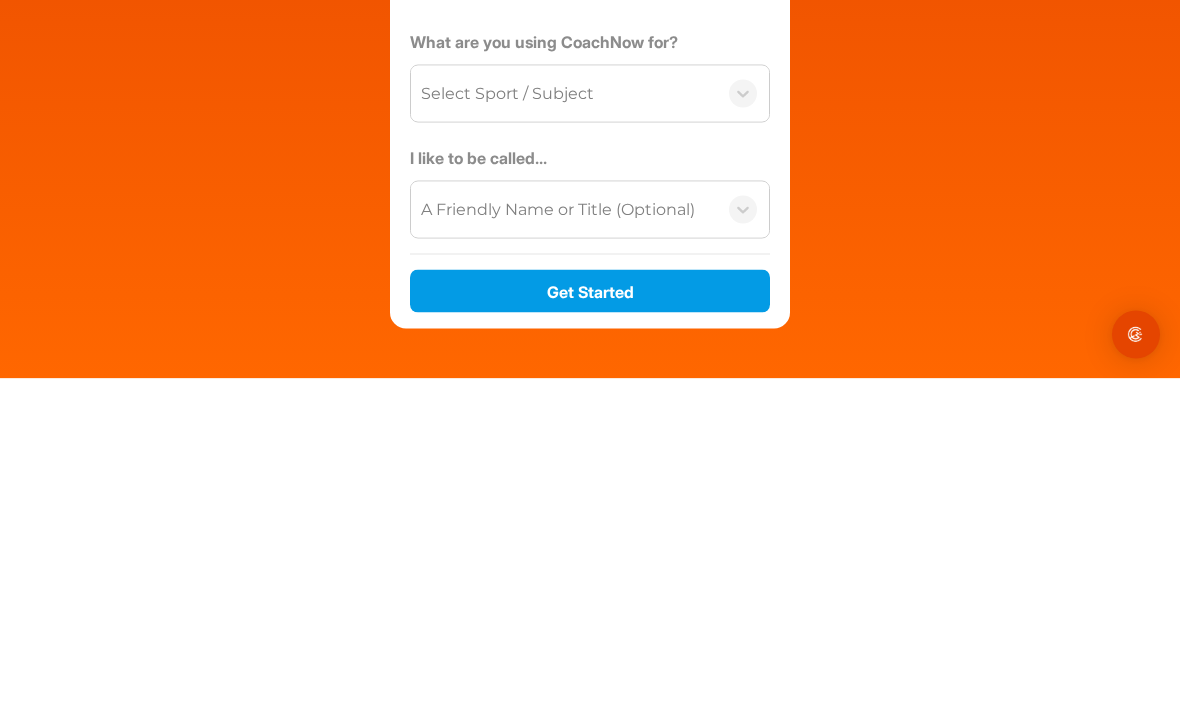 click on "Welcome   [NAME] [LAST] Sign up and join the  Golf  TrainingSpace created by [NAME] [LAST] About You Tell us a little bit about yourself so we can customize your experience. What role best describes you? Coach Athlete Parent / Fan What are you using CoachNow for? Select Sport / Subject I like to be called... A Friendly Name or Title (Optional) Get Started" at bounding box center [590, 308] 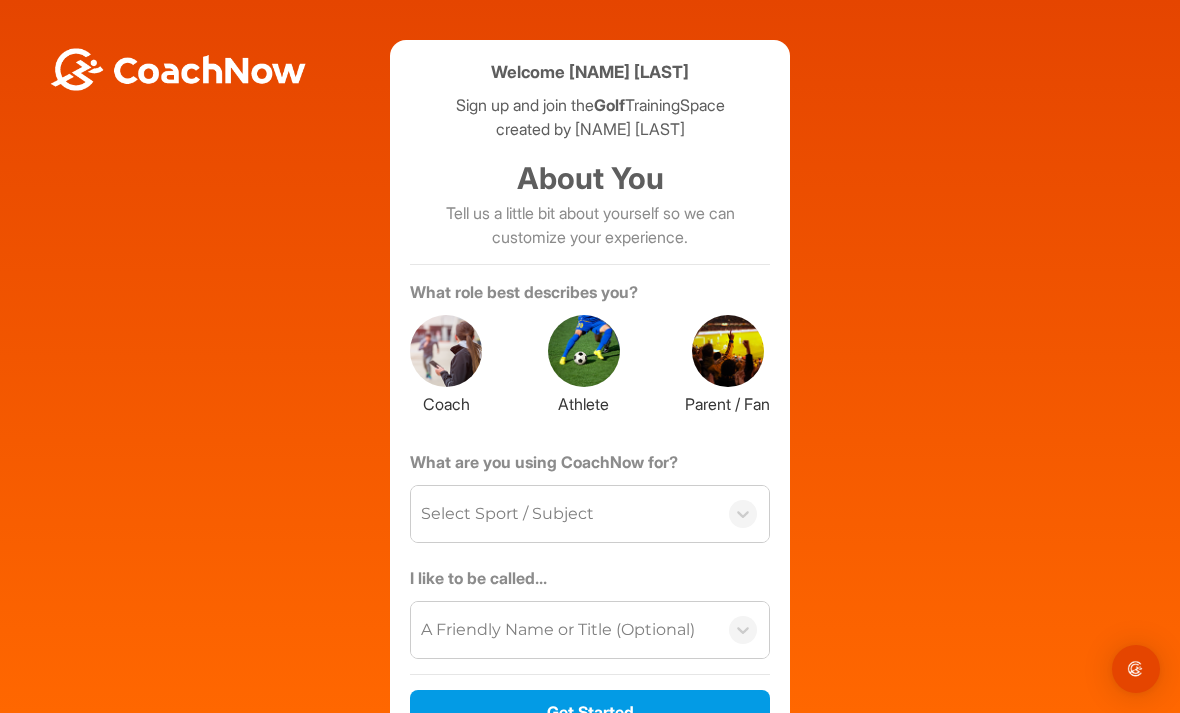 scroll, scrollTop: 0, scrollLeft: 0, axis: both 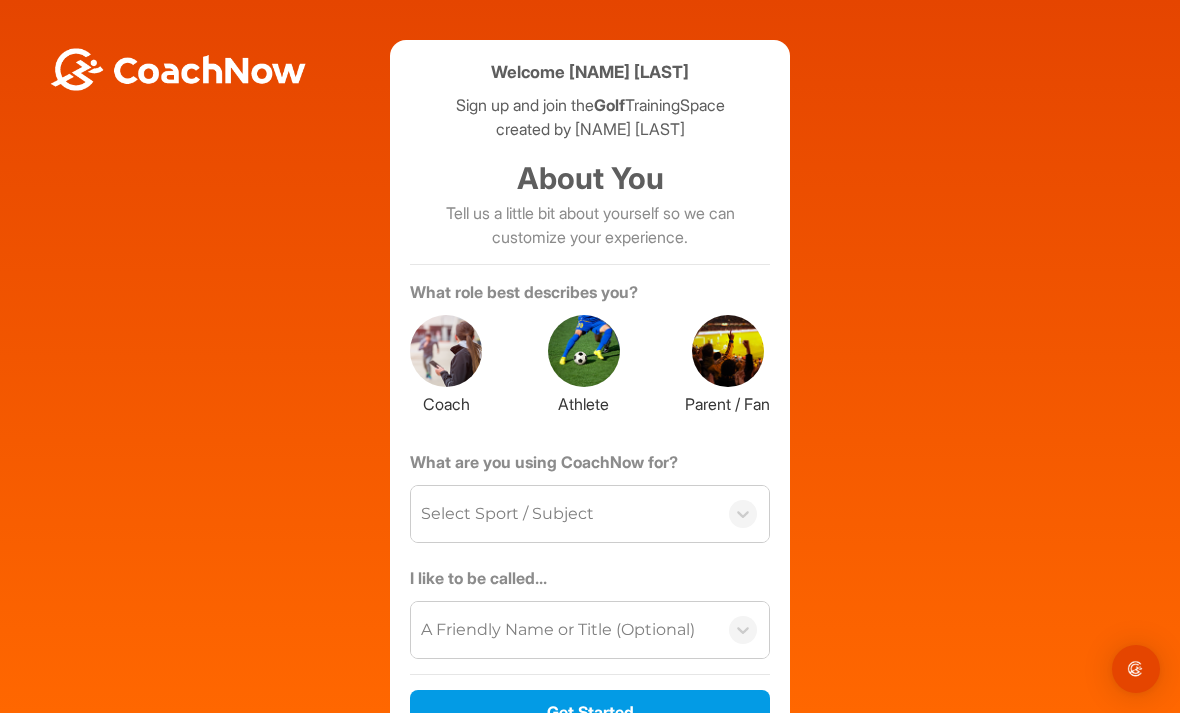 click at bounding box center (446, 351) 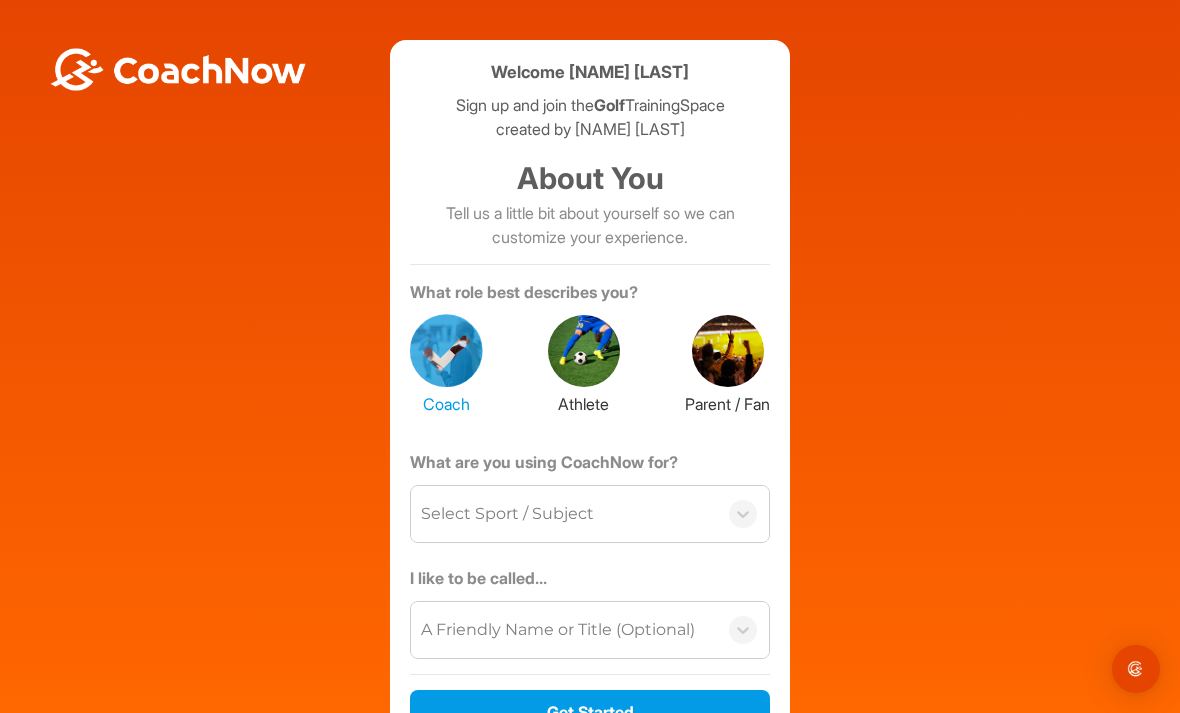 click at bounding box center (584, 351) 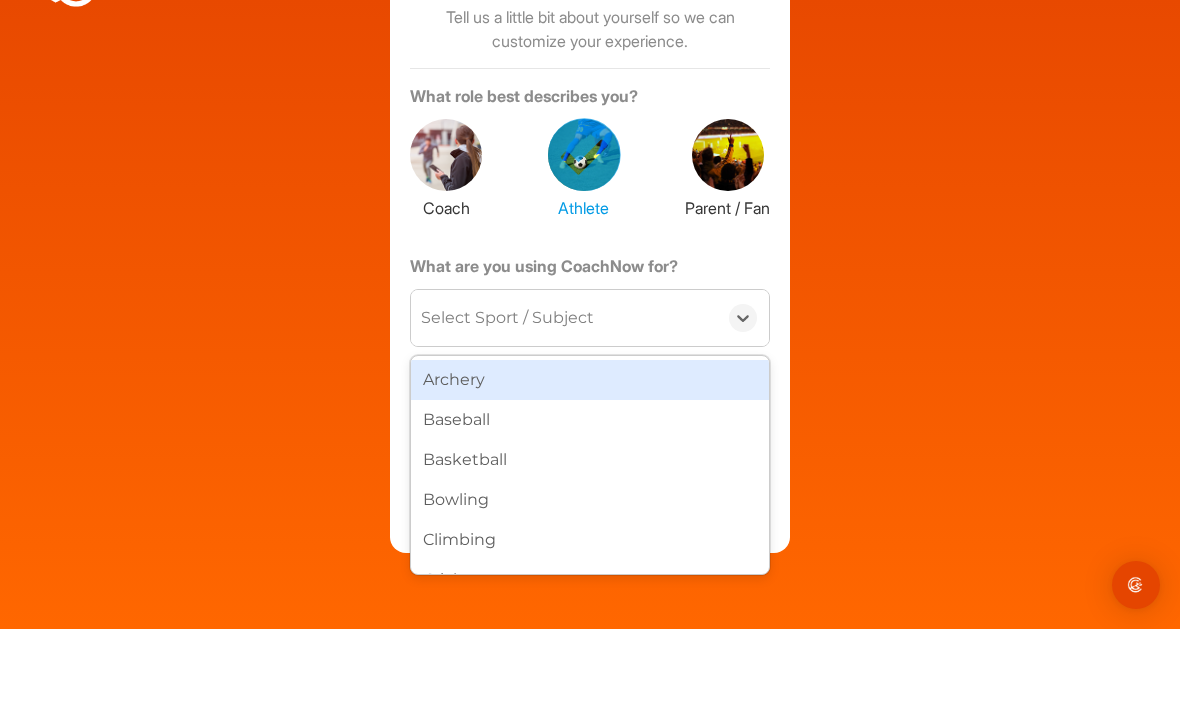 scroll, scrollTop: 112, scrollLeft: 0, axis: vertical 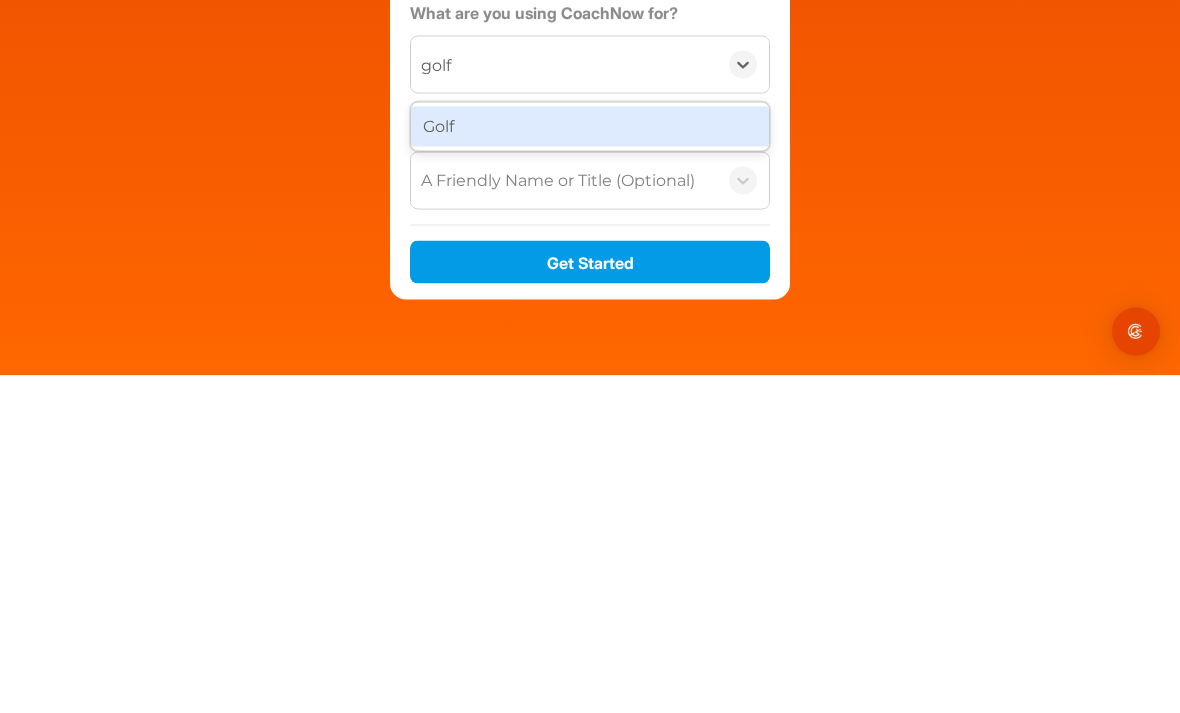 type on "golf" 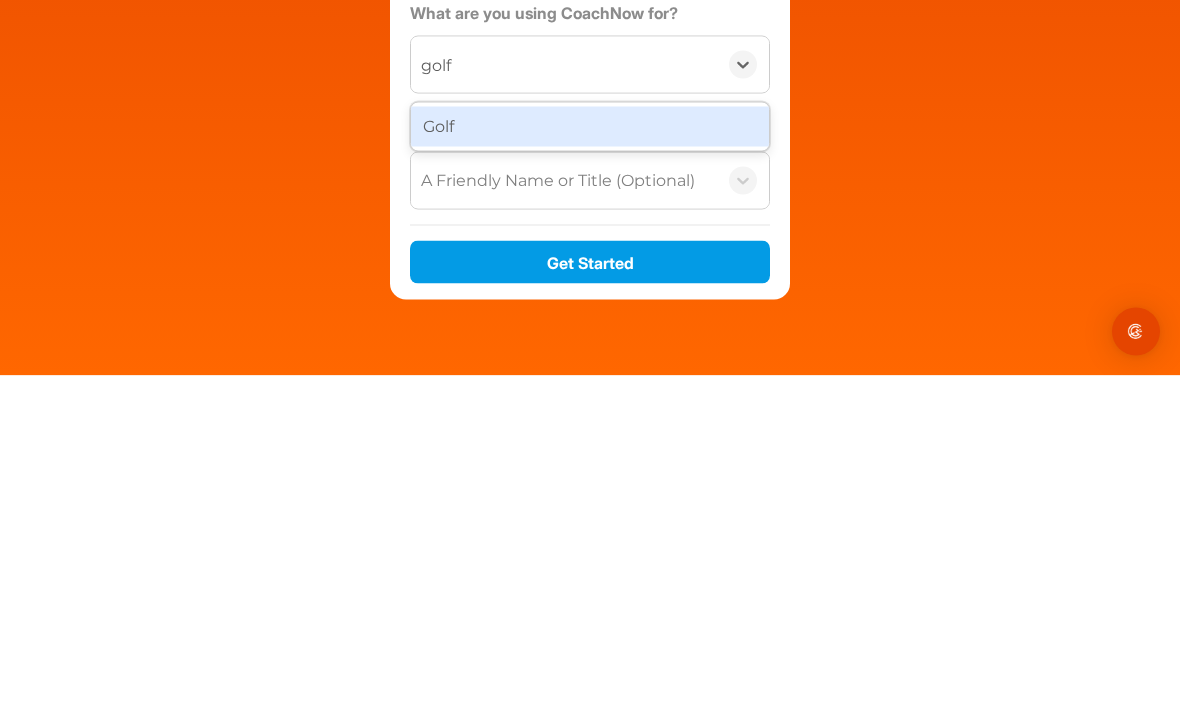 type 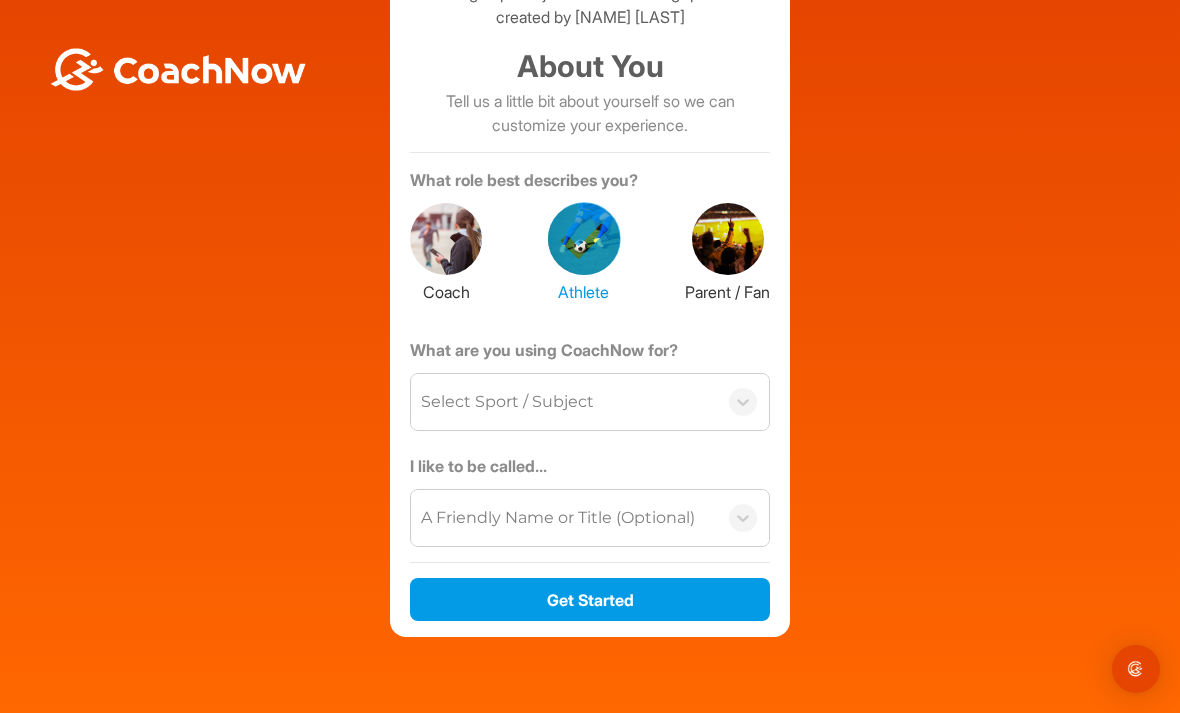 click on "Get Started" at bounding box center [590, 599] 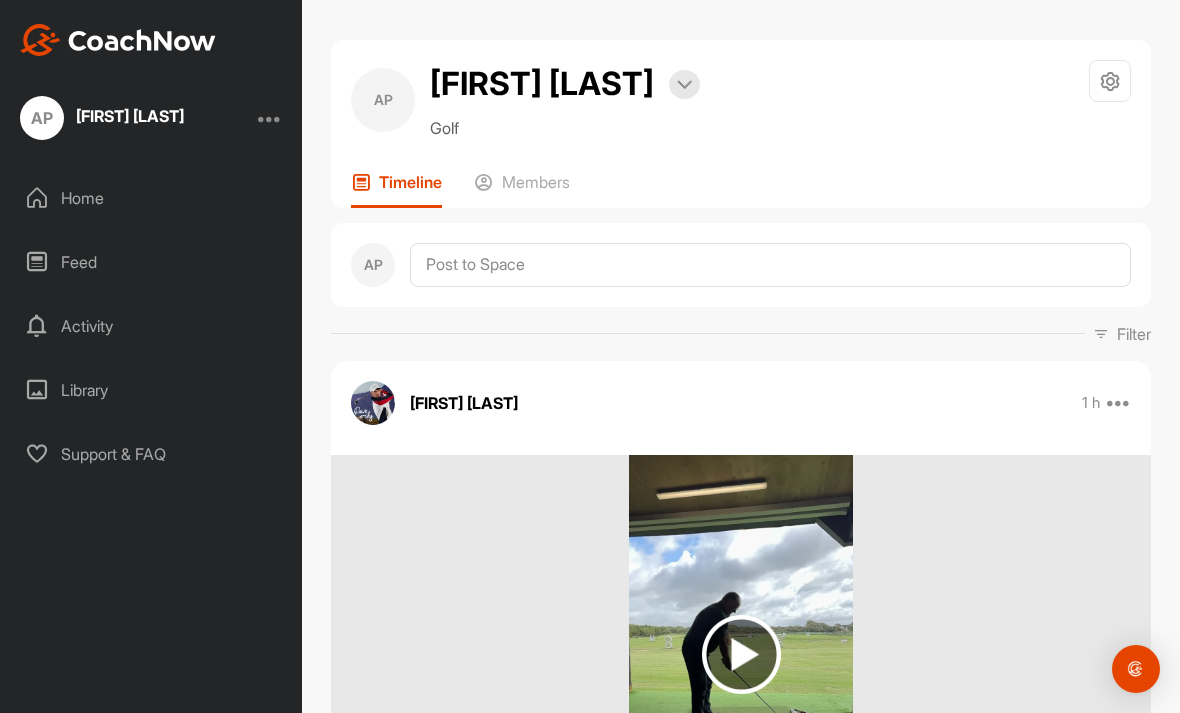 scroll, scrollTop: 0, scrollLeft: 0, axis: both 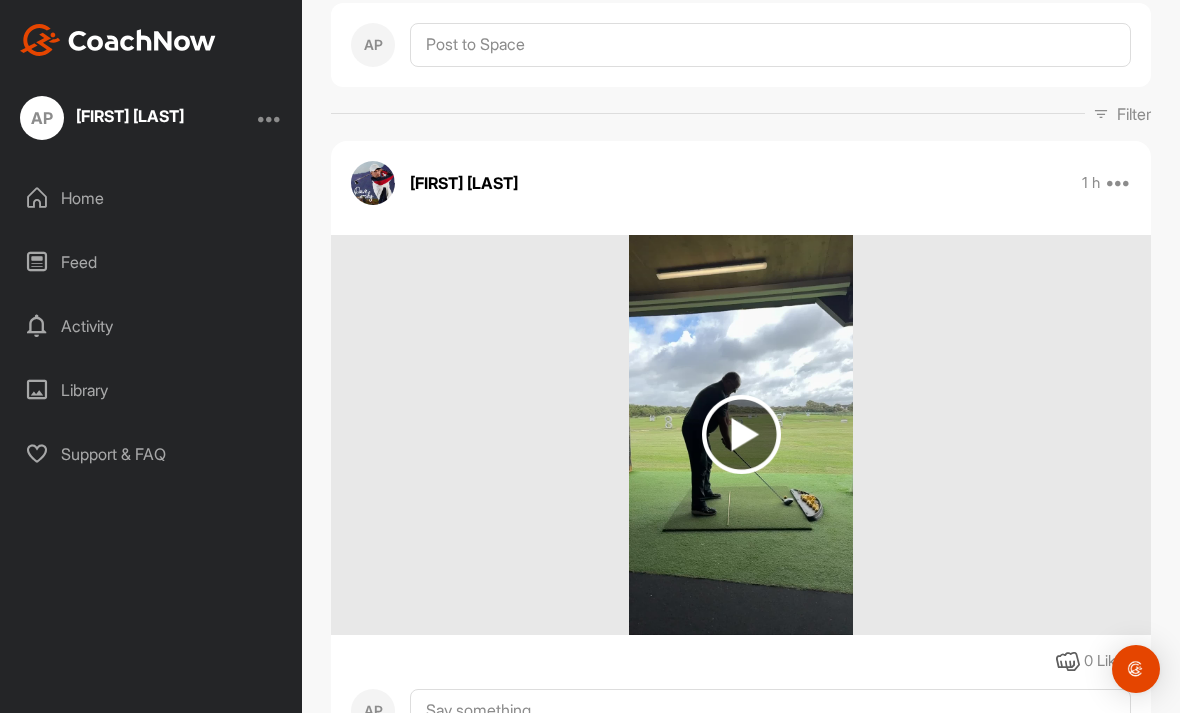 click at bounding box center [741, 434] 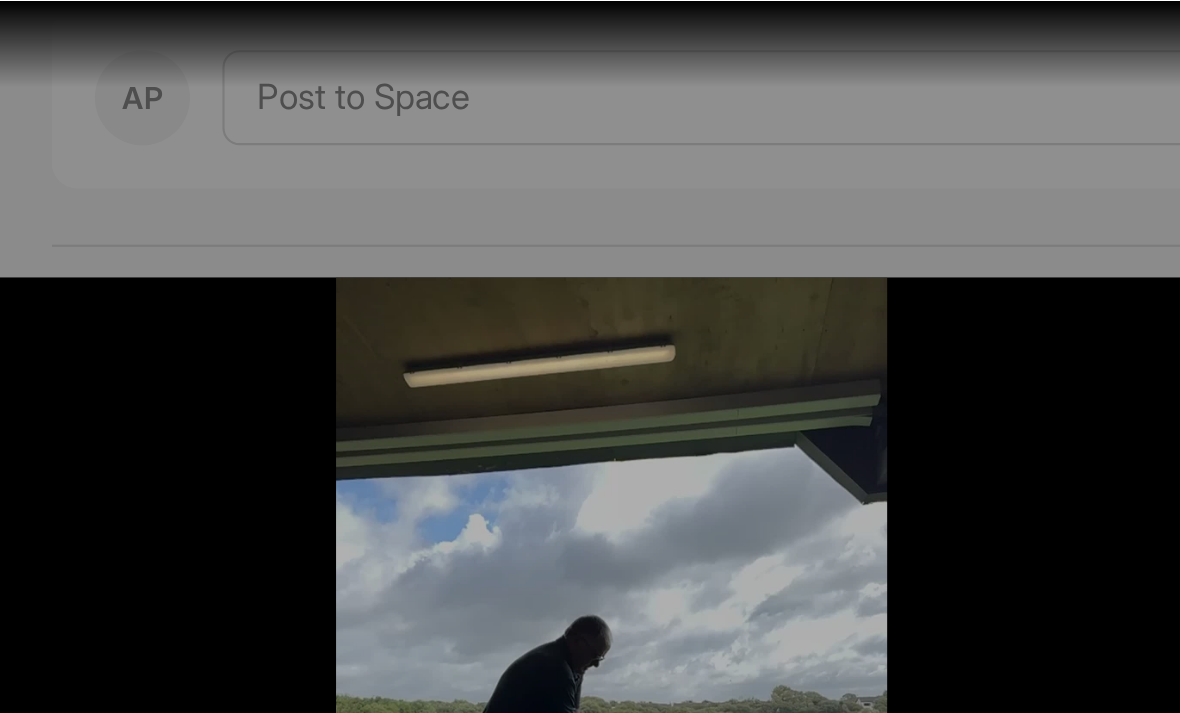 scroll, scrollTop: 0, scrollLeft: 0, axis: both 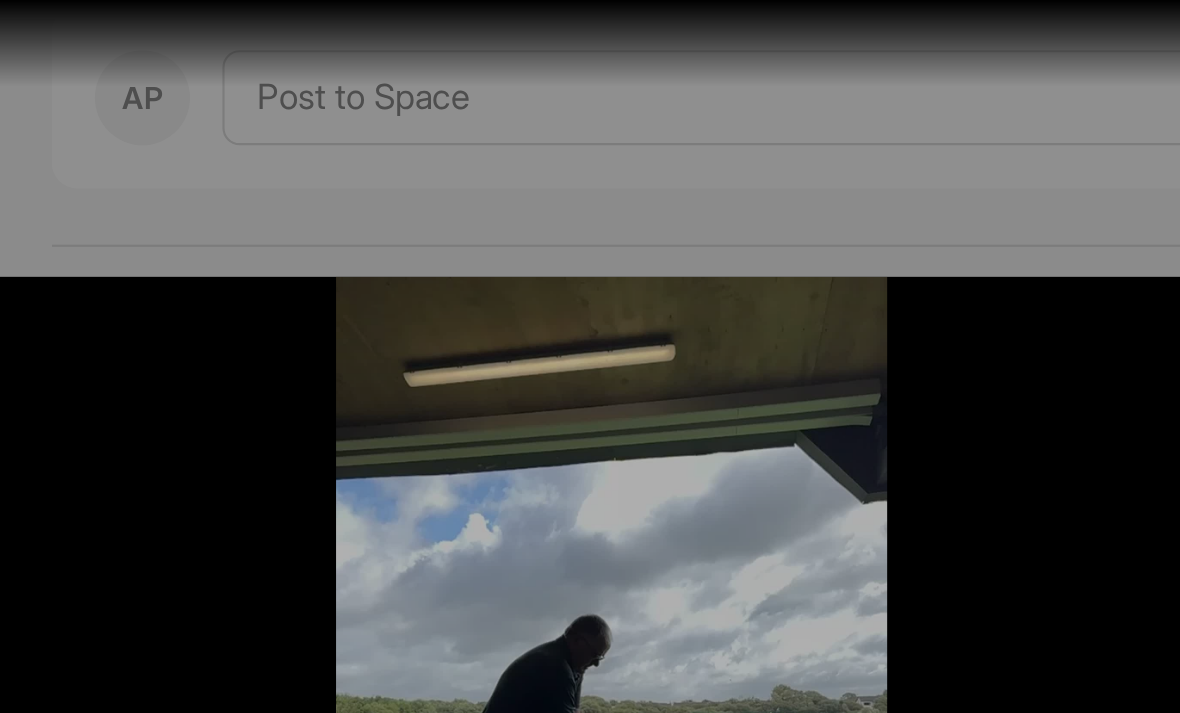click at bounding box center (590, 356) 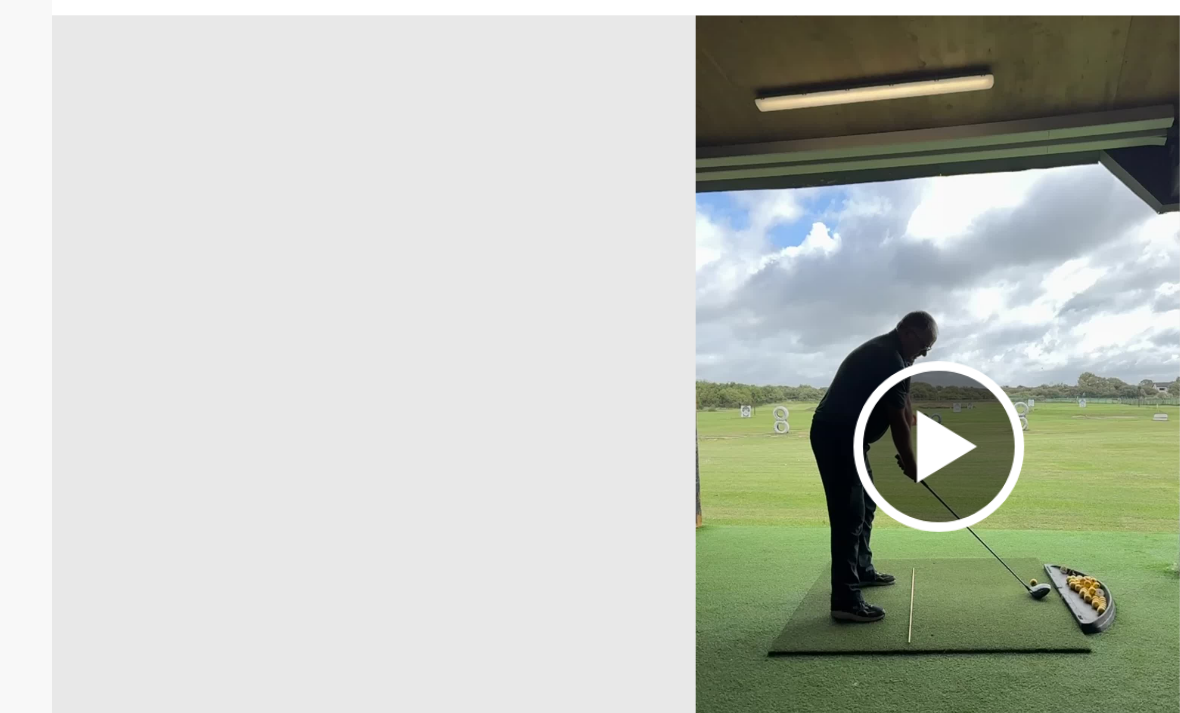 scroll, scrollTop: 476, scrollLeft: 0, axis: vertical 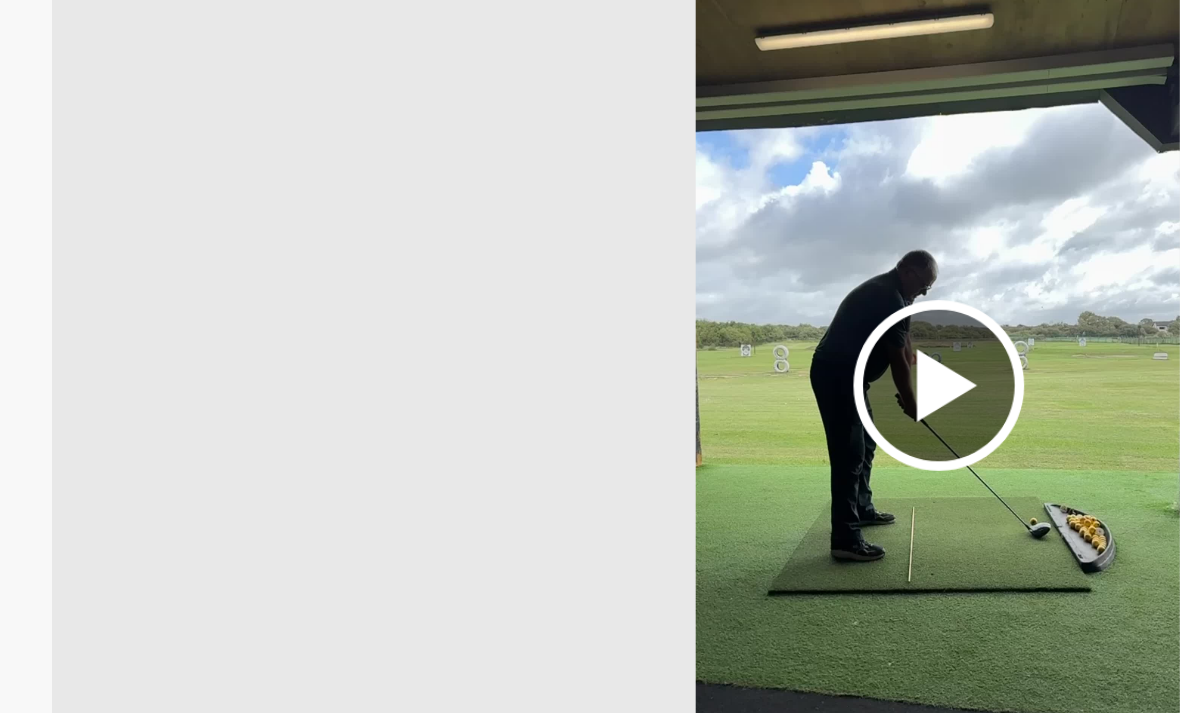 click at bounding box center [741, 178] 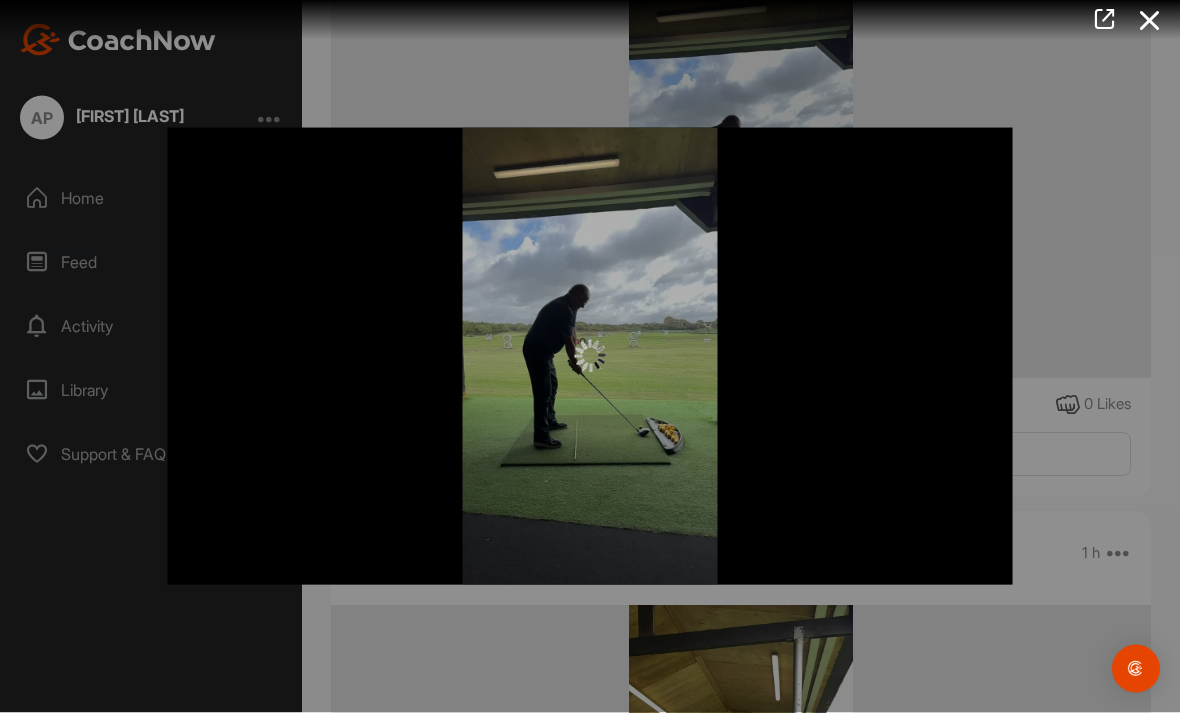 scroll, scrollTop: 64, scrollLeft: 0, axis: vertical 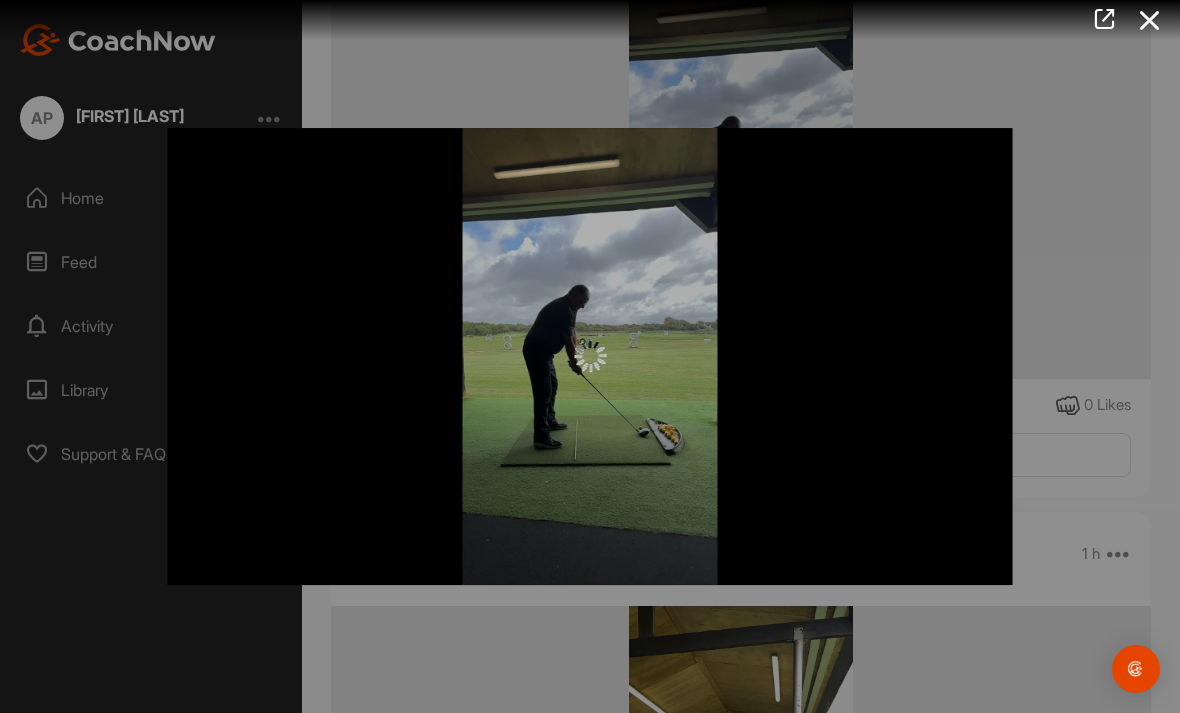 click at bounding box center [590, 356] 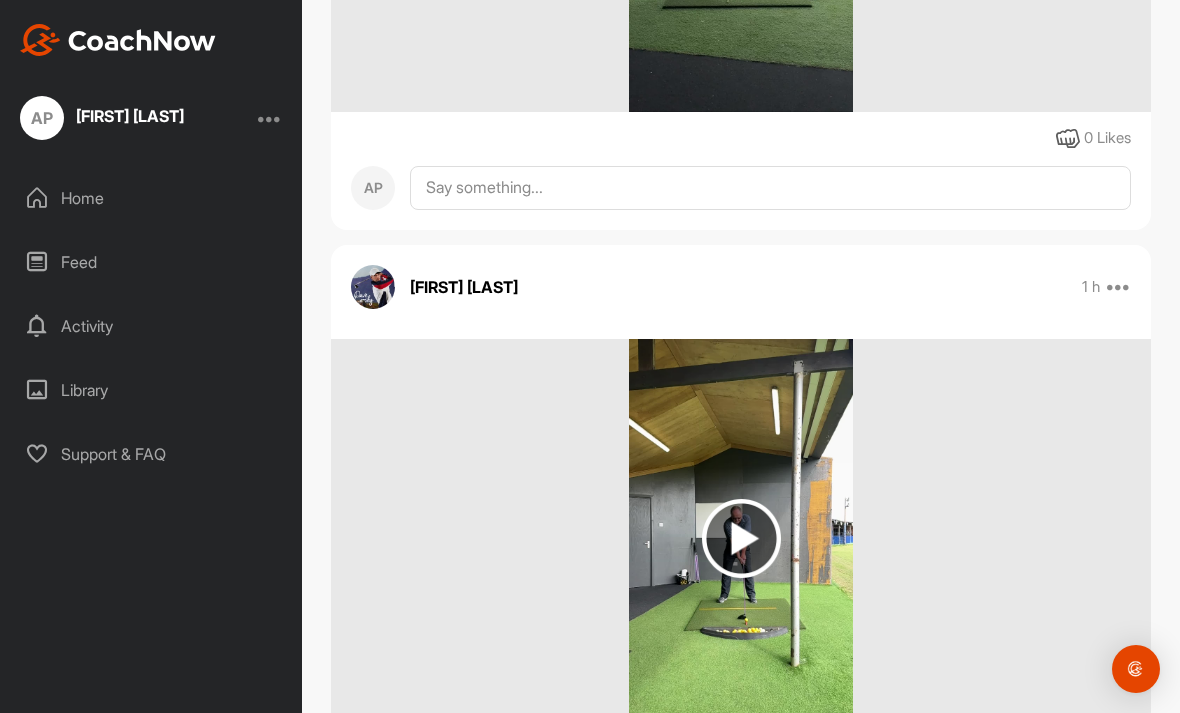 scroll, scrollTop: 745, scrollLeft: 0, axis: vertical 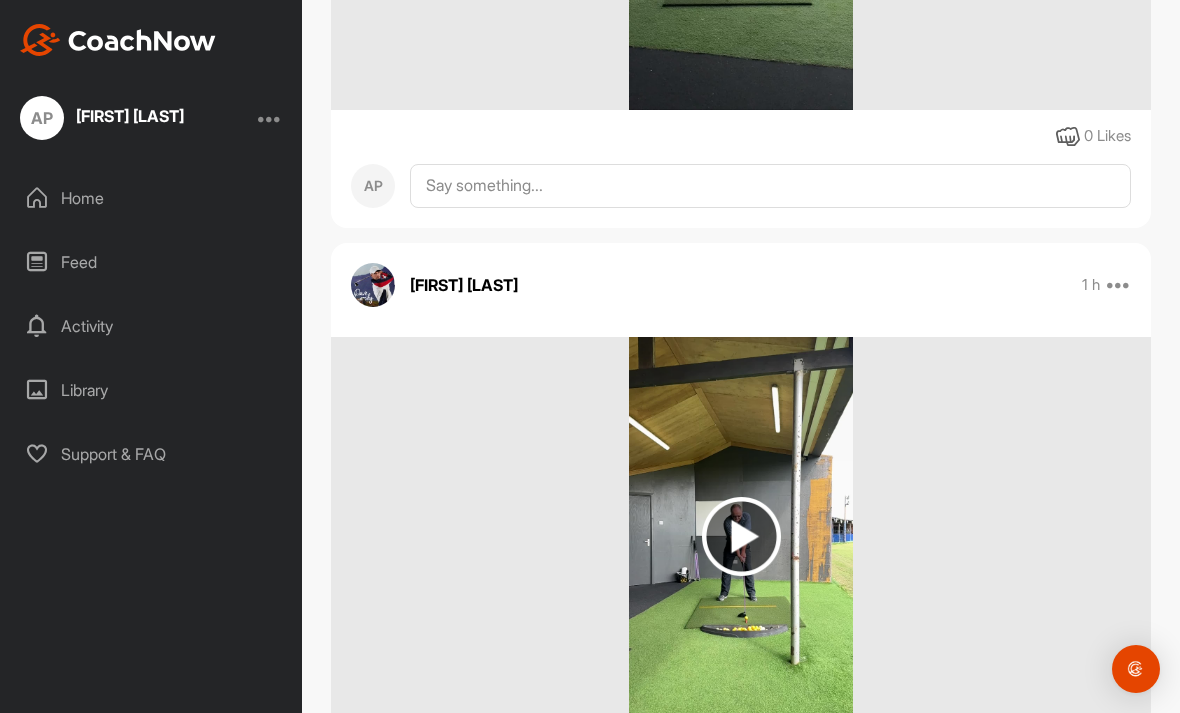 click at bounding box center (741, 536) 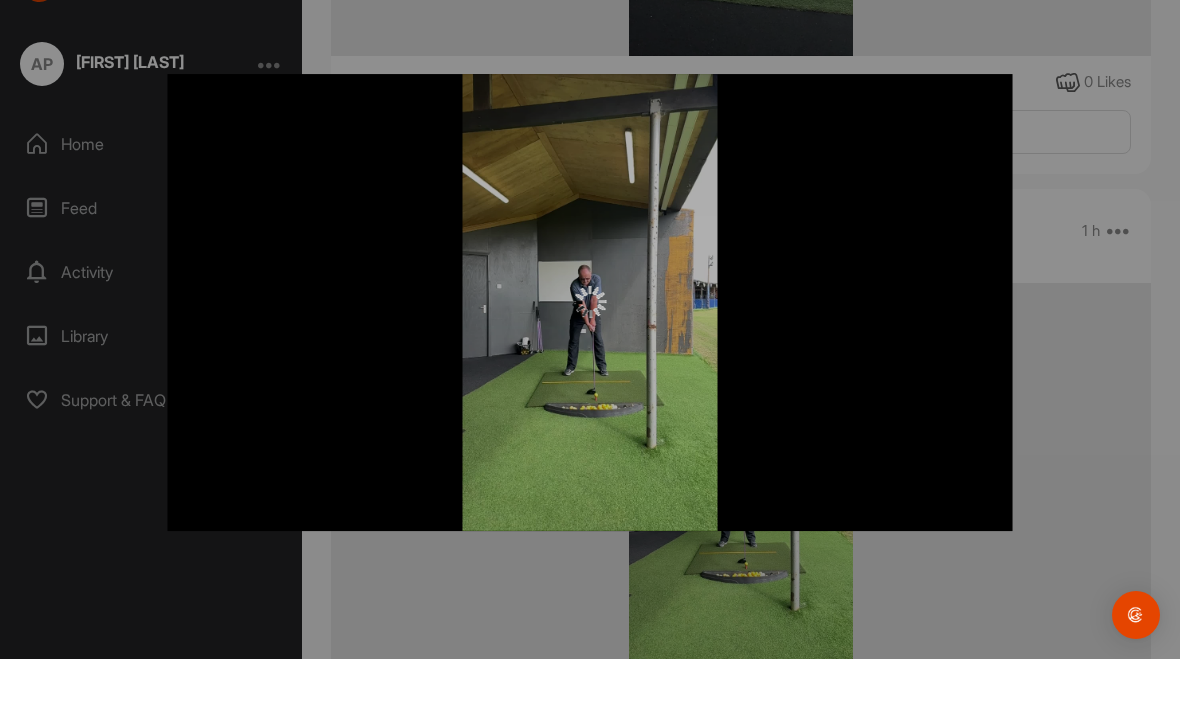 scroll, scrollTop: 0, scrollLeft: 0, axis: both 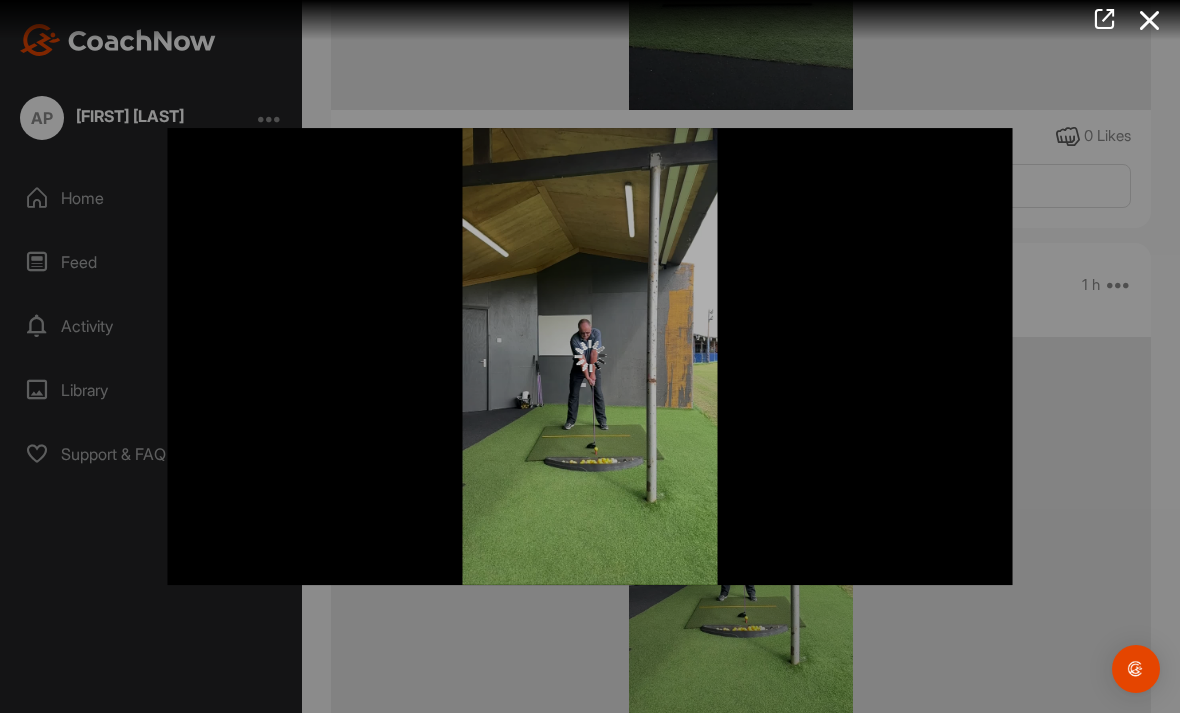 click at bounding box center (582, 20) 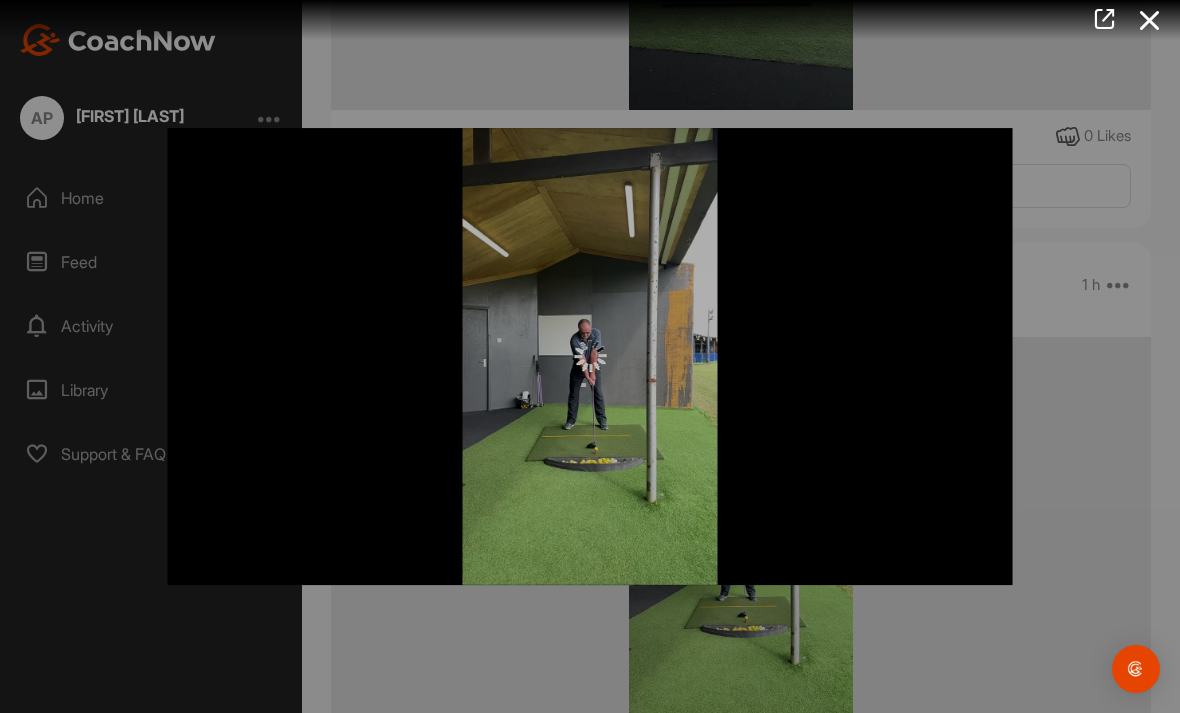 click at bounding box center (590, 356) 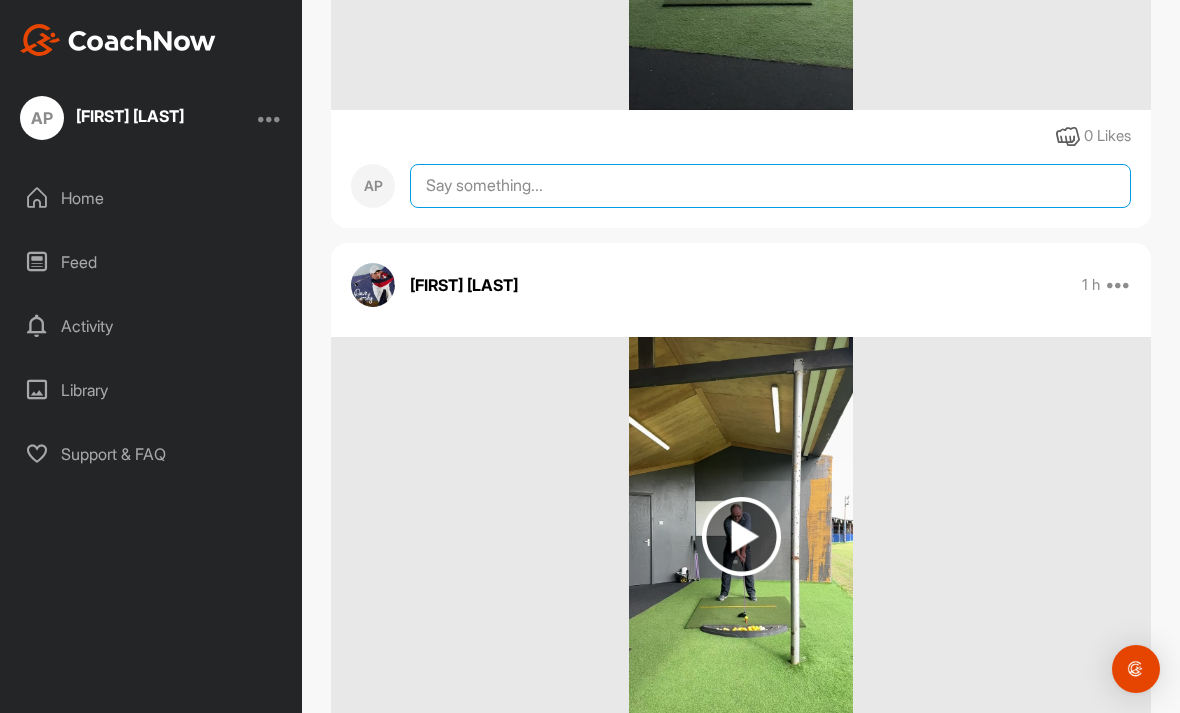 click at bounding box center [770, 186] 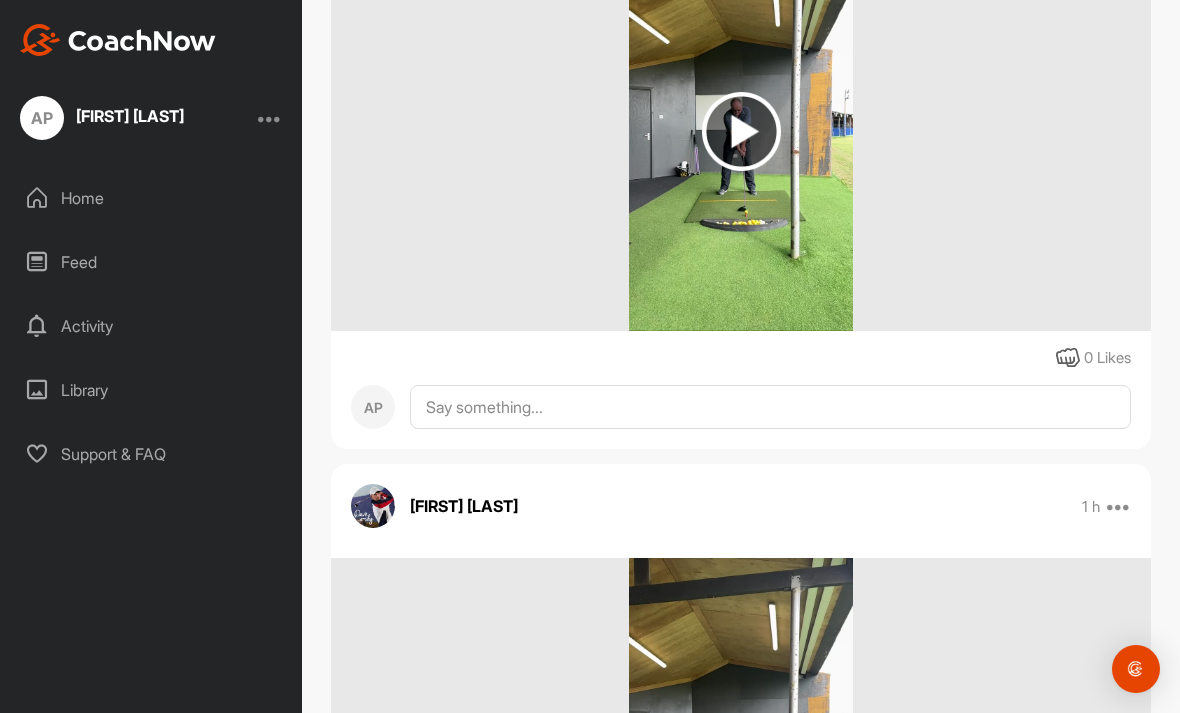 scroll, scrollTop: 1370, scrollLeft: 0, axis: vertical 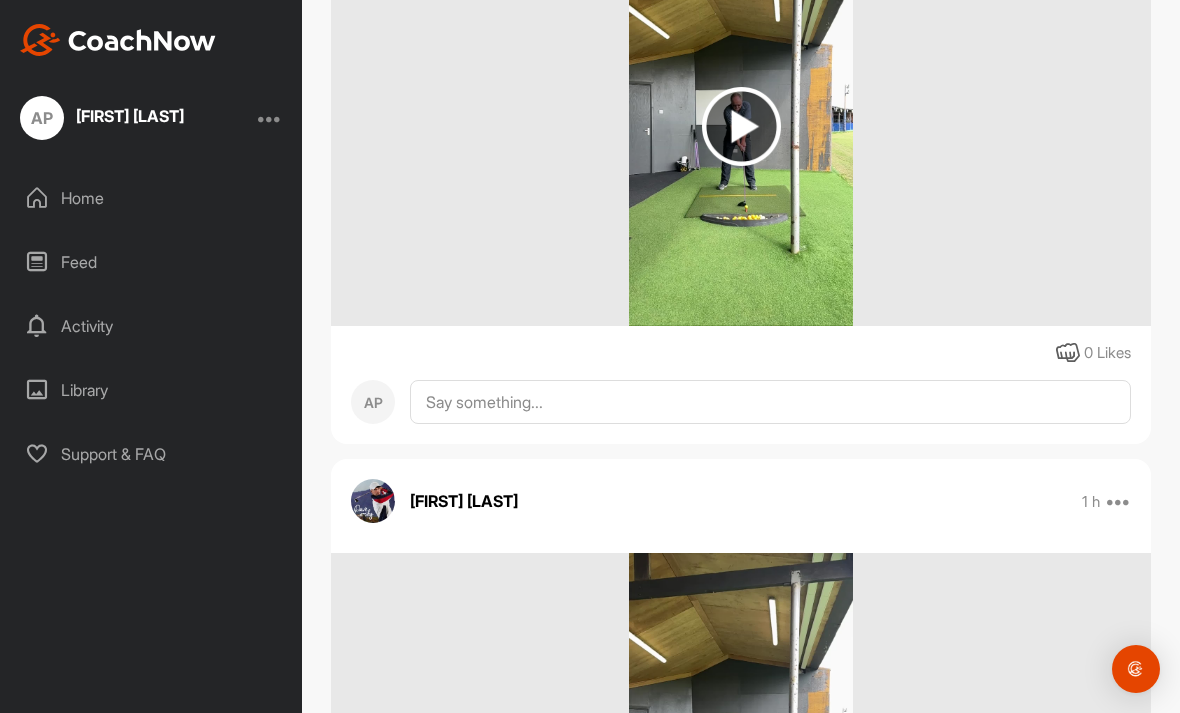 type on "Hi" 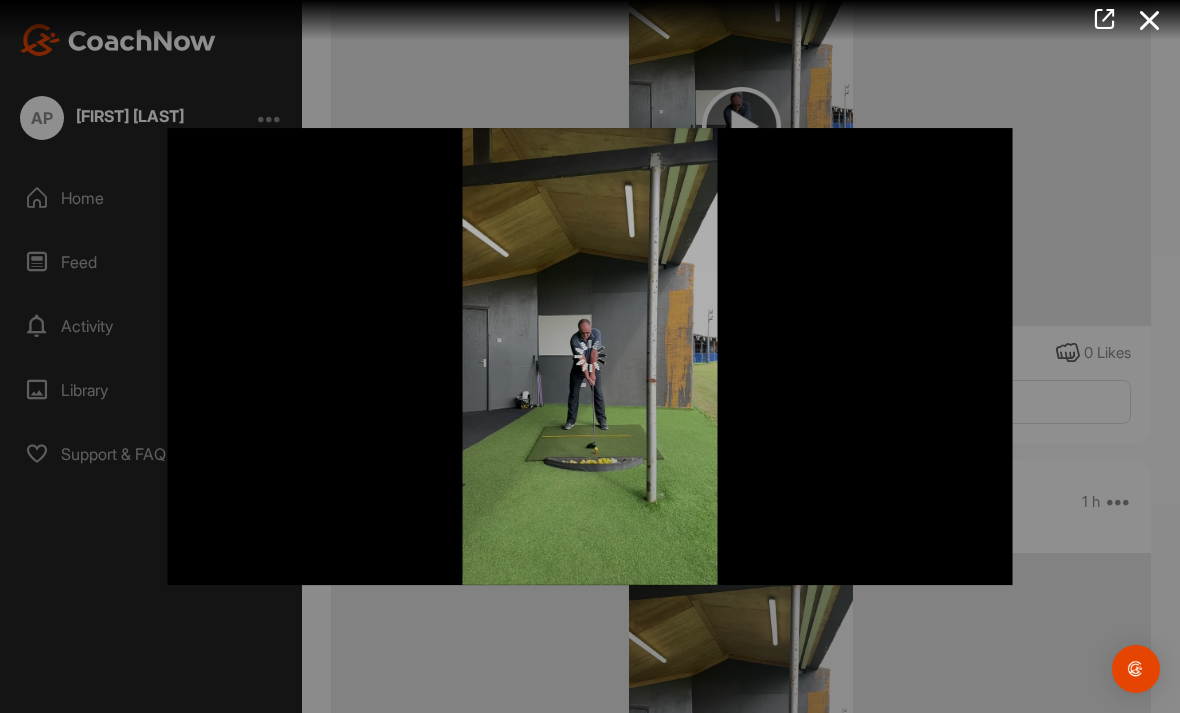 click at bounding box center [1150, 20] 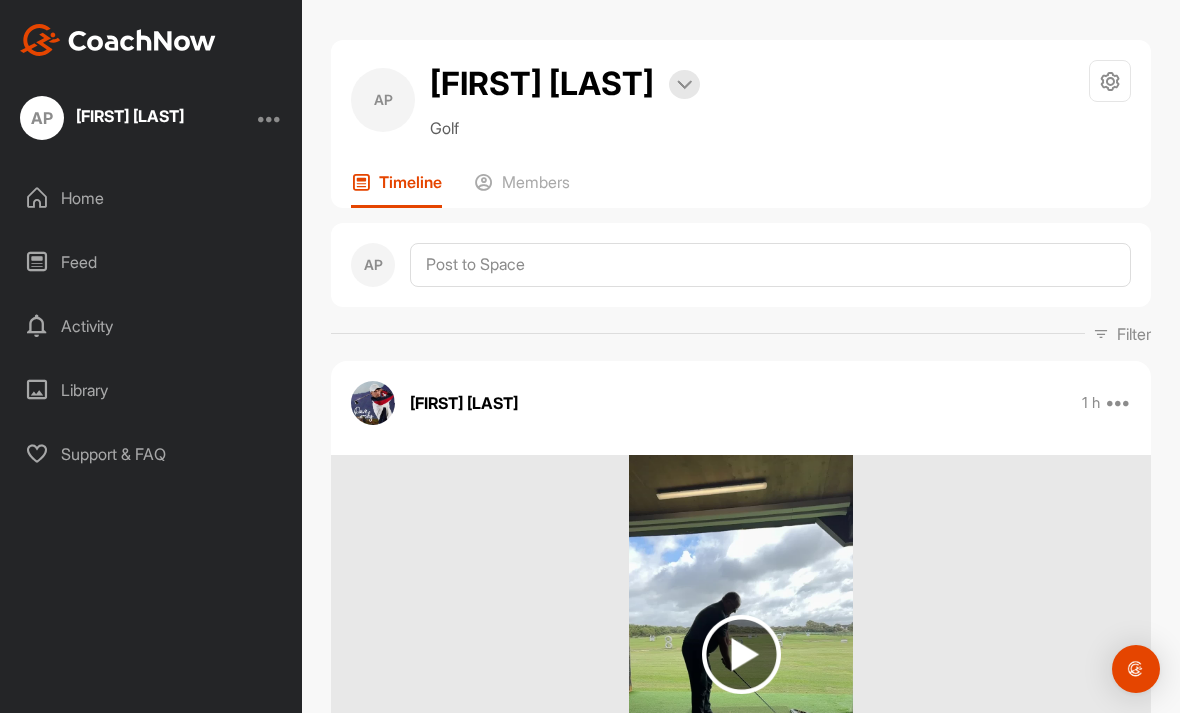 scroll, scrollTop: 0, scrollLeft: 0, axis: both 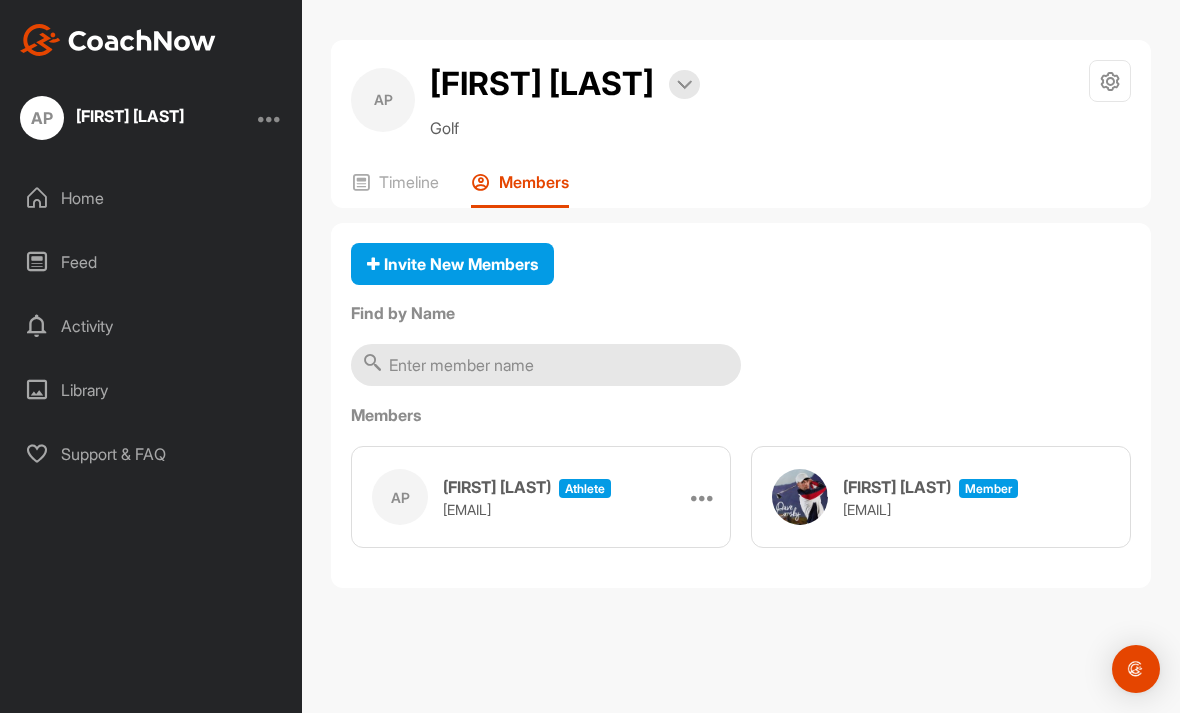 click on "[EMAIL]" at bounding box center (527, 509) 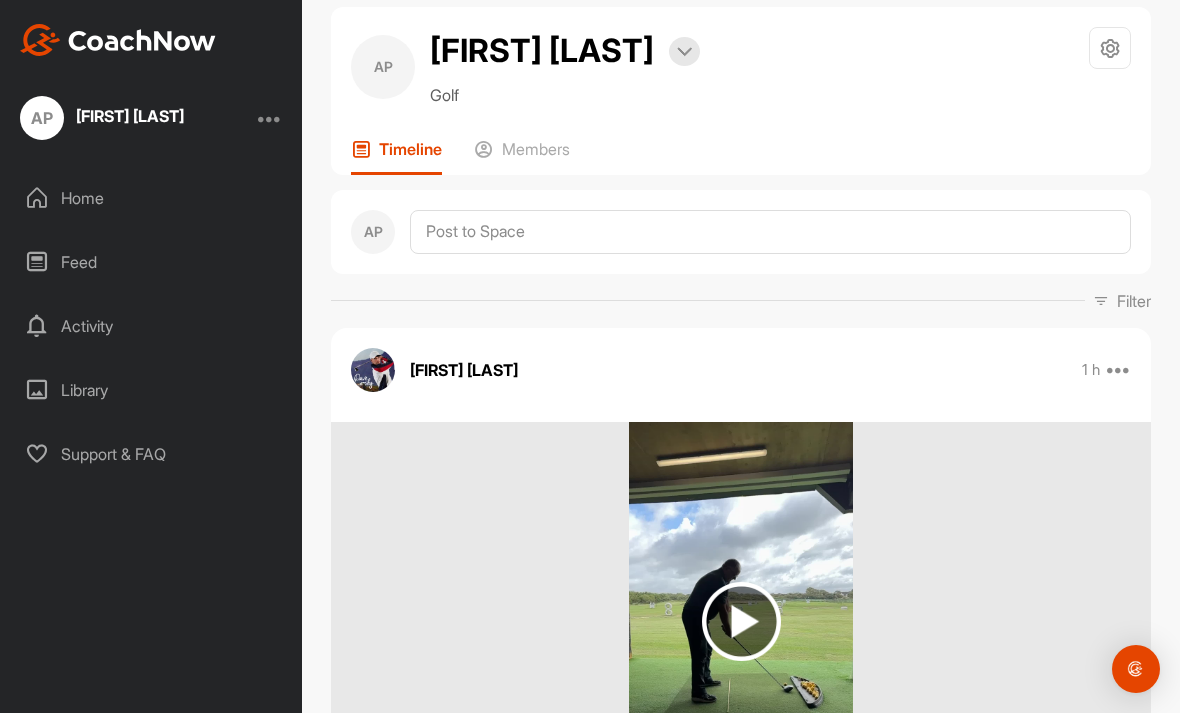 scroll, scrollTop: 36, scrollLeft: 0, axis: vertical 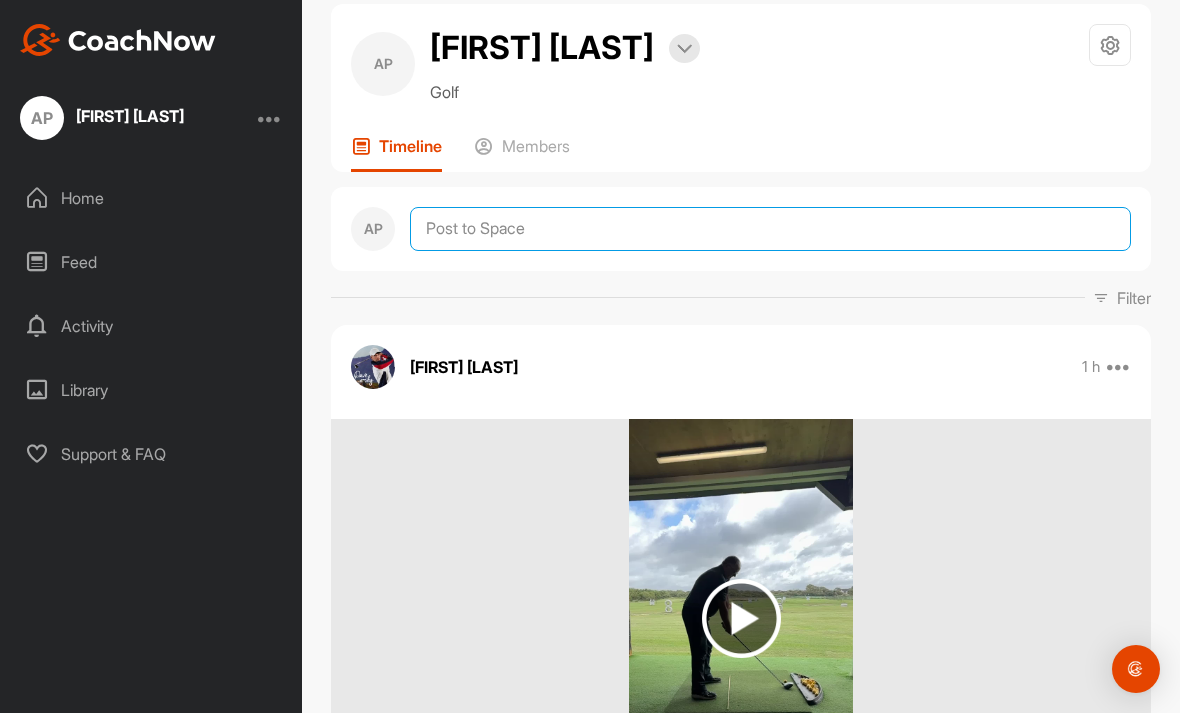click at bounding box center (770, 229) 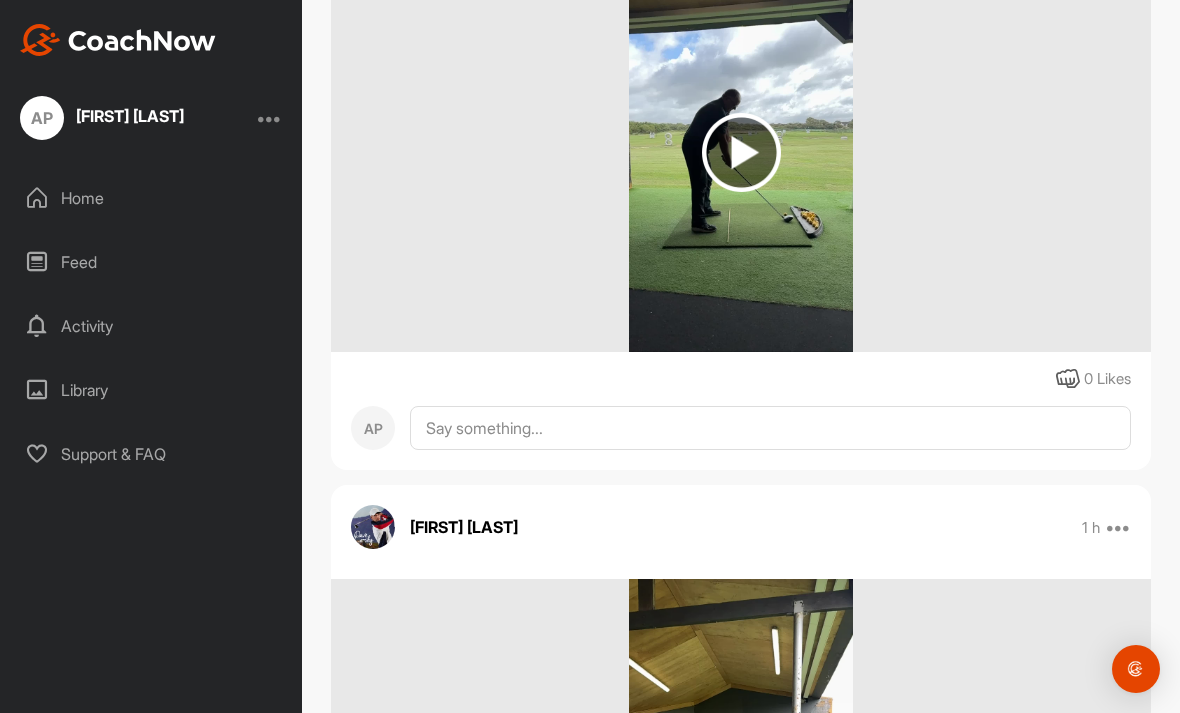 scroll, scrollTop: 790, scrollLeft: 0, axis: vertical 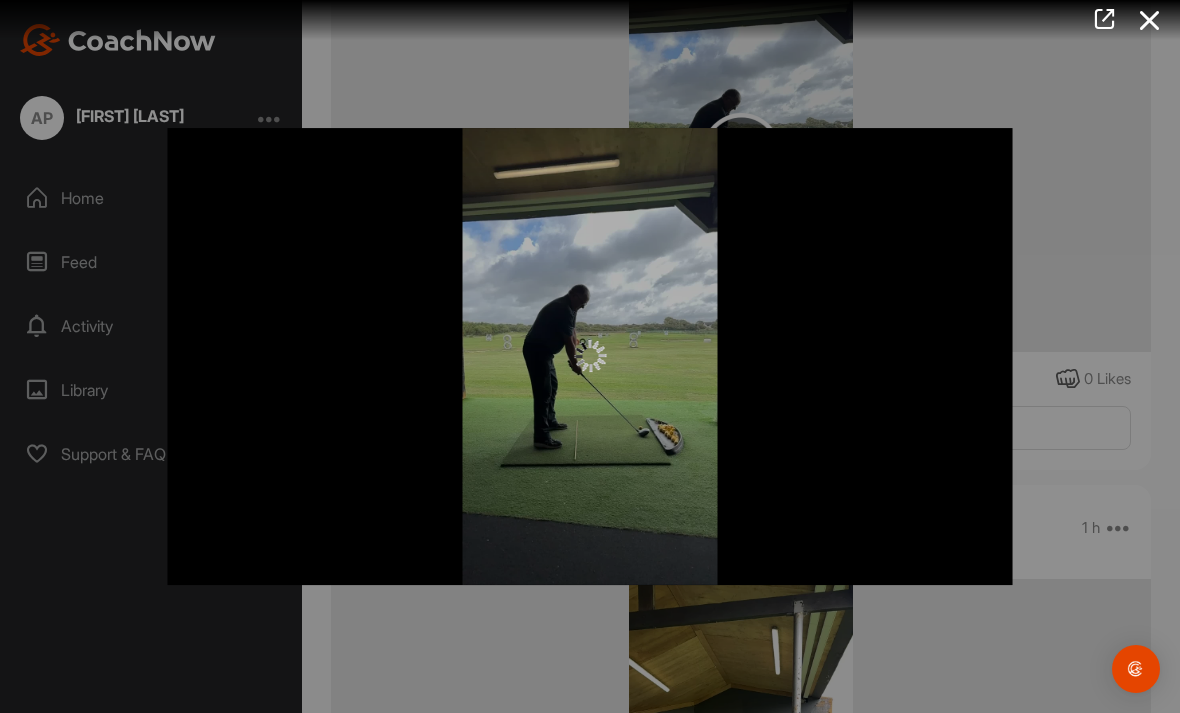 click at bounding box center (1150, 20) 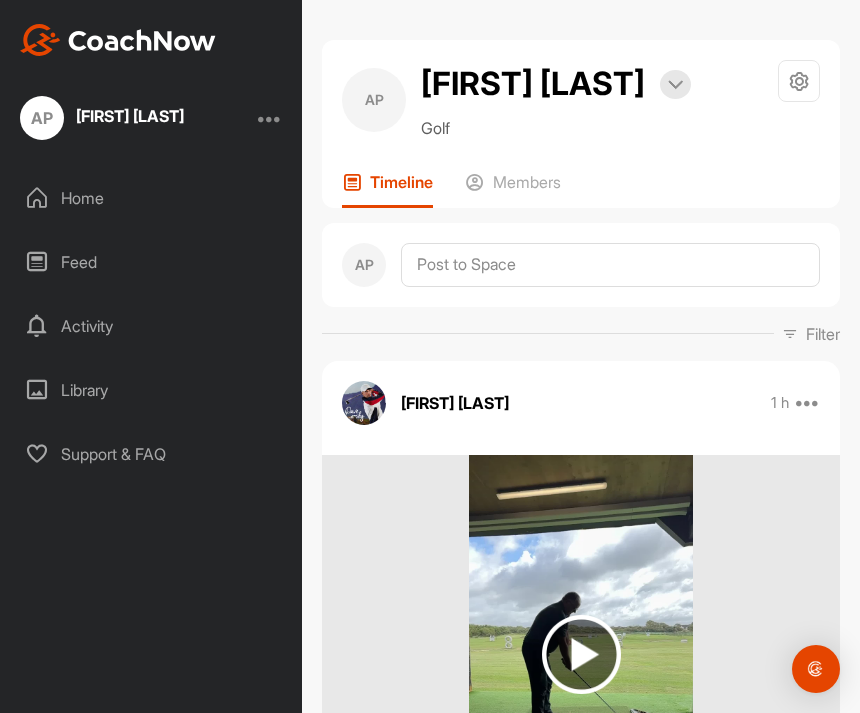scroll, scrollTop: 0, scrollLeft: 0, axis: both 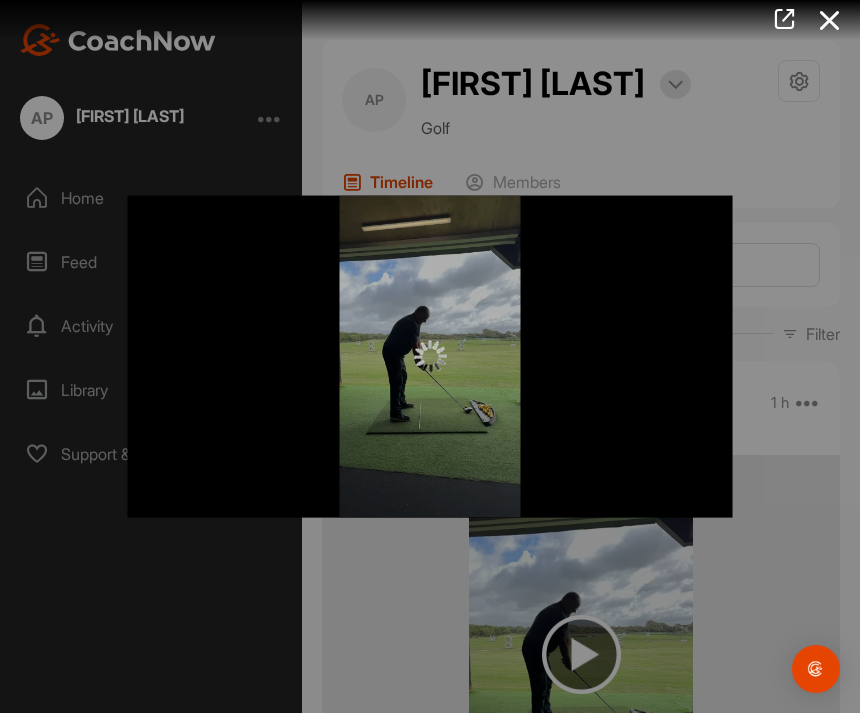 click at bounding box center [430, 357] 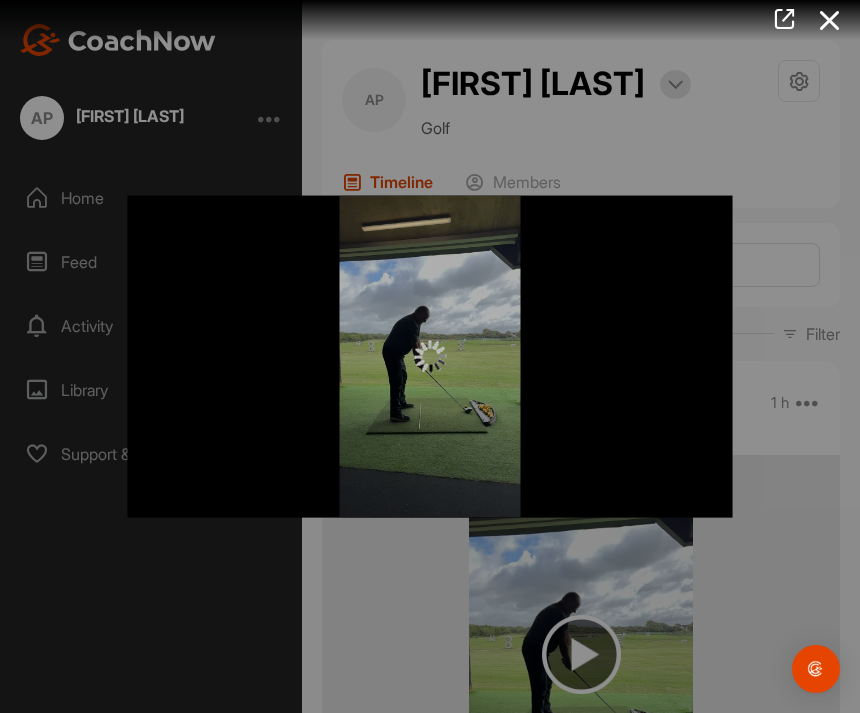 click at bounding box center [430, 357] 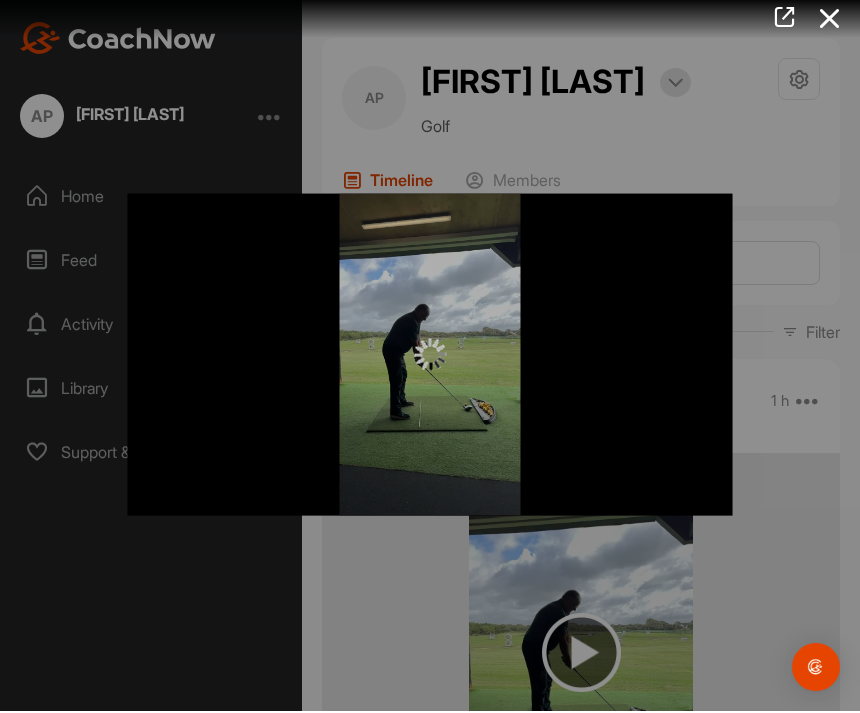 scroll, scrollTop: 0, scrollLeft: 0, axis: both 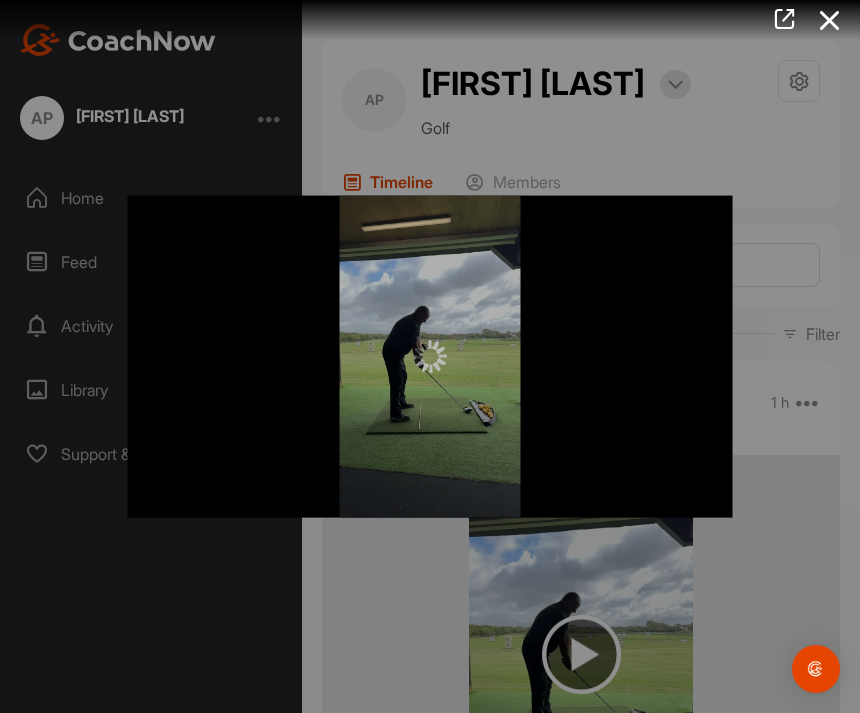 click at bounding box center [830, 20] 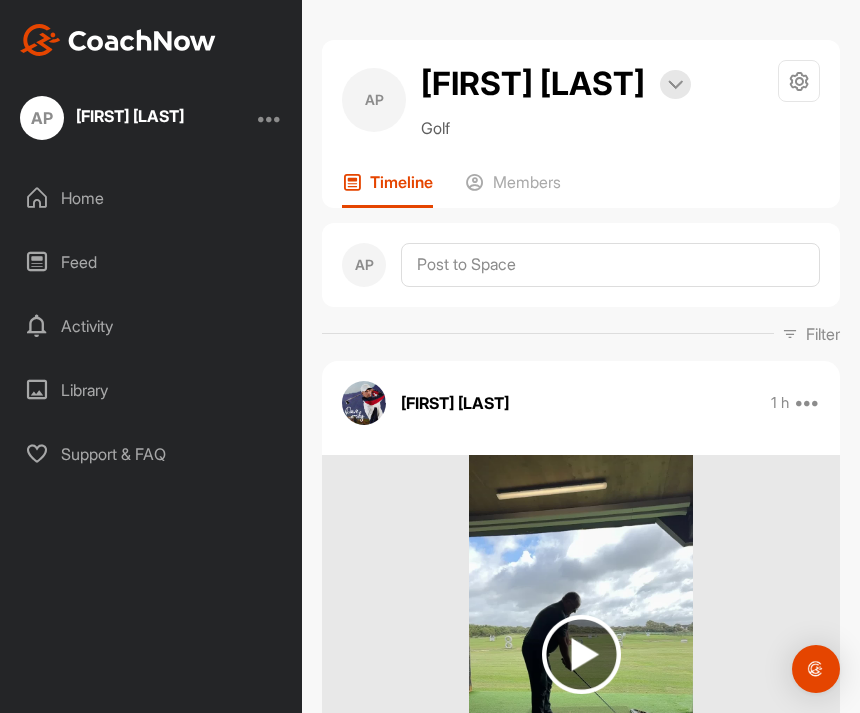 click on "Members" at bounding box center (527, 182) 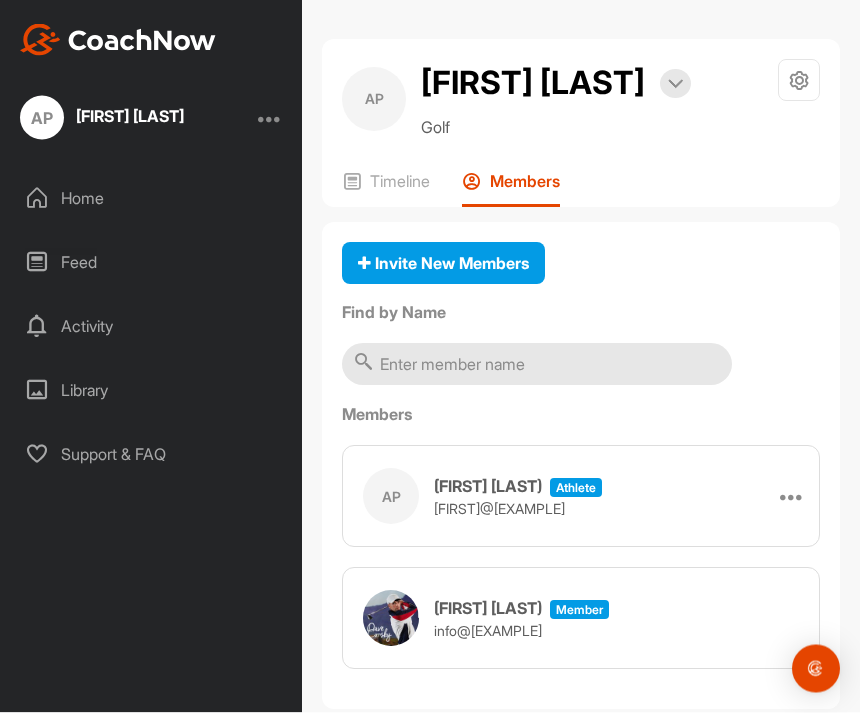 scroll, scrollTop: 38, scrollLeft: 0, axis: vertical 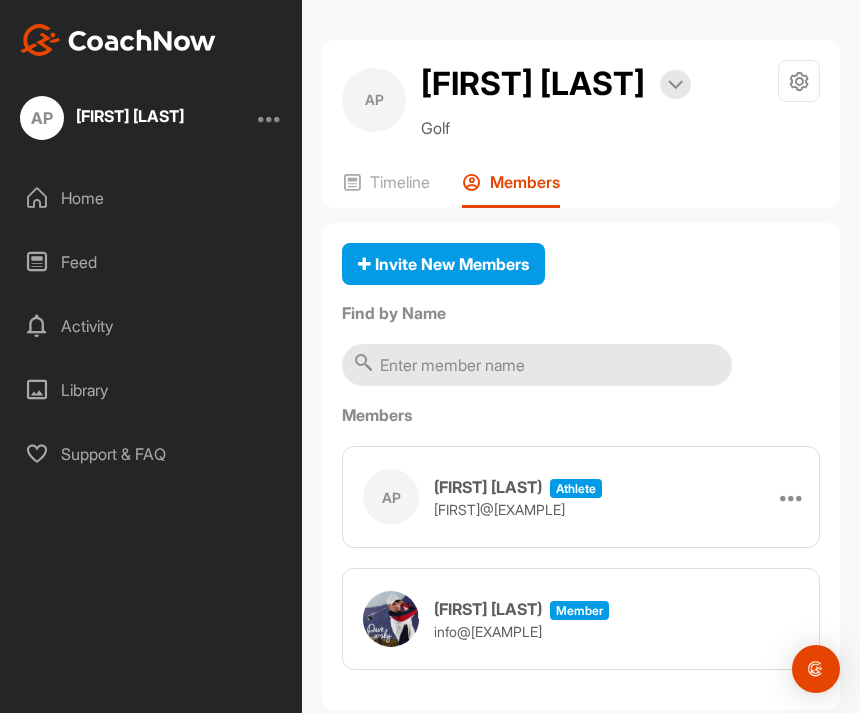 click at bounding box center [537, 365] 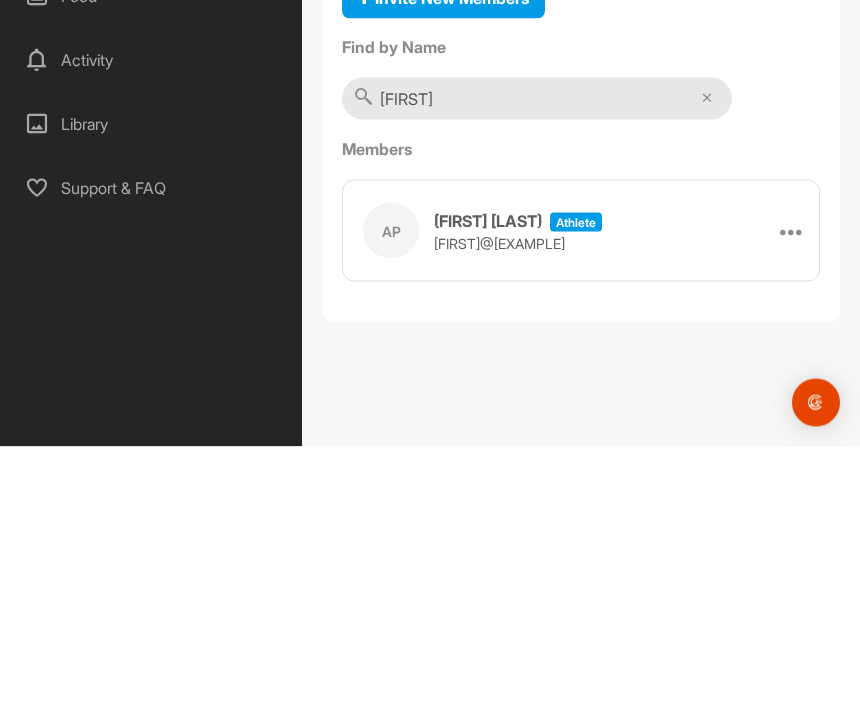 type on "Alan" 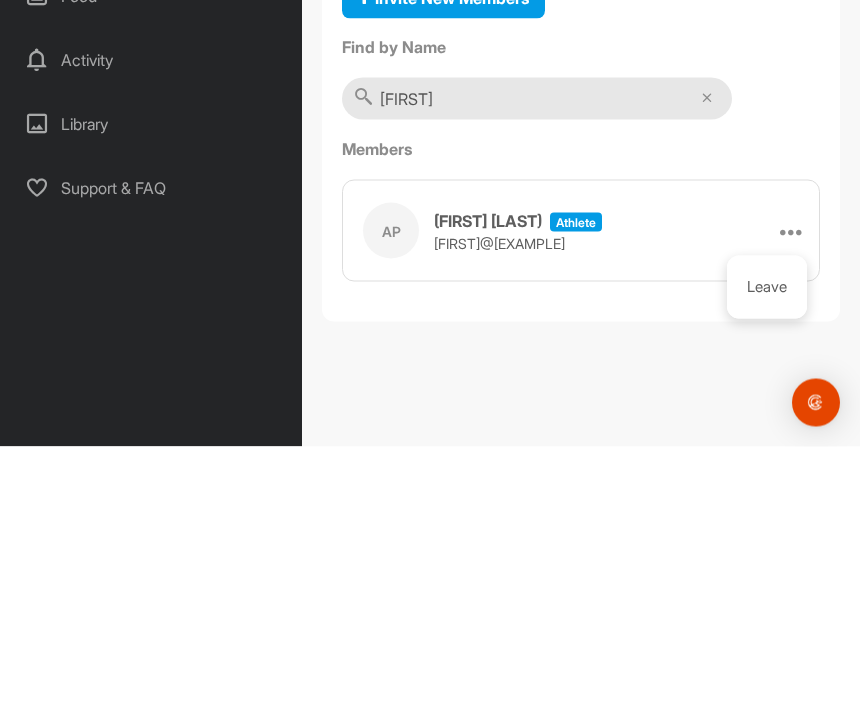 scroll, scrollTop: 64, scrollLeft: 0, axis: vertical 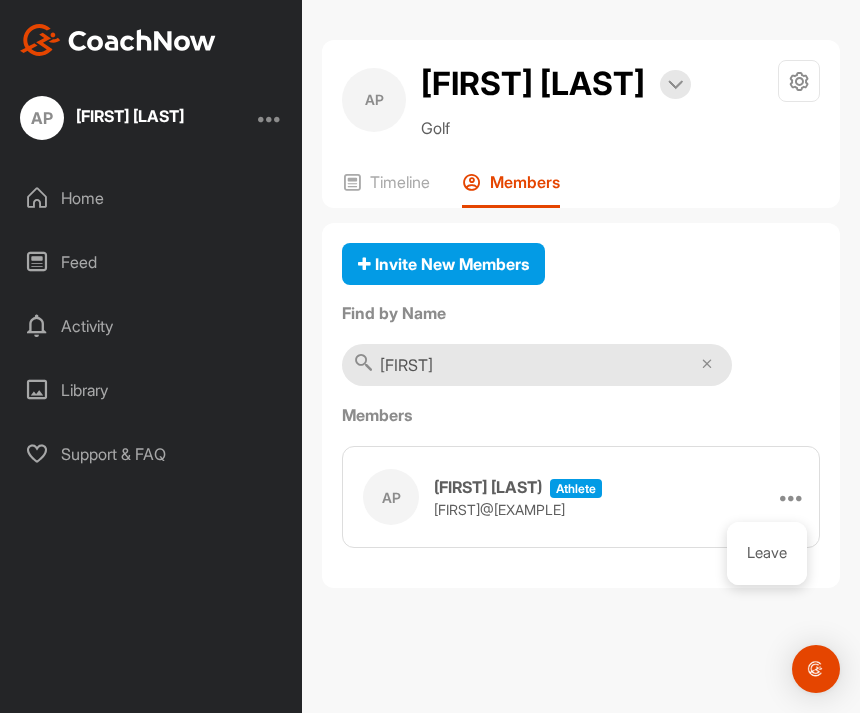 click on "AP Alan Prestwich athlete   alanprestwich@yahoo.co.uk Leave" at bounding box center [581, 497] 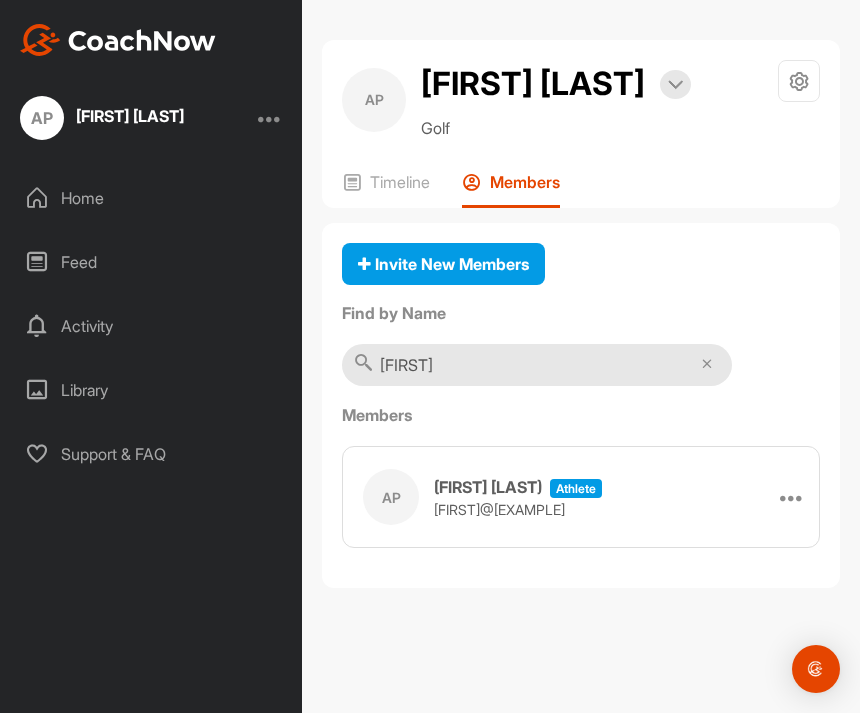click on "athlete" at bounding box center [576, 488] 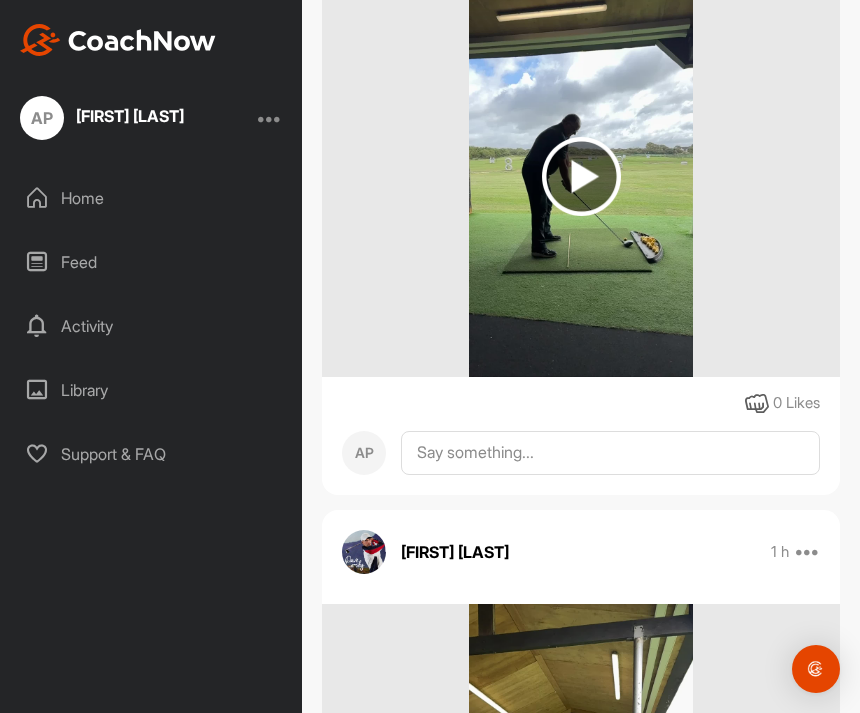 scroll, scrollTop: 477, scrollLeft: 0, axis: vertical 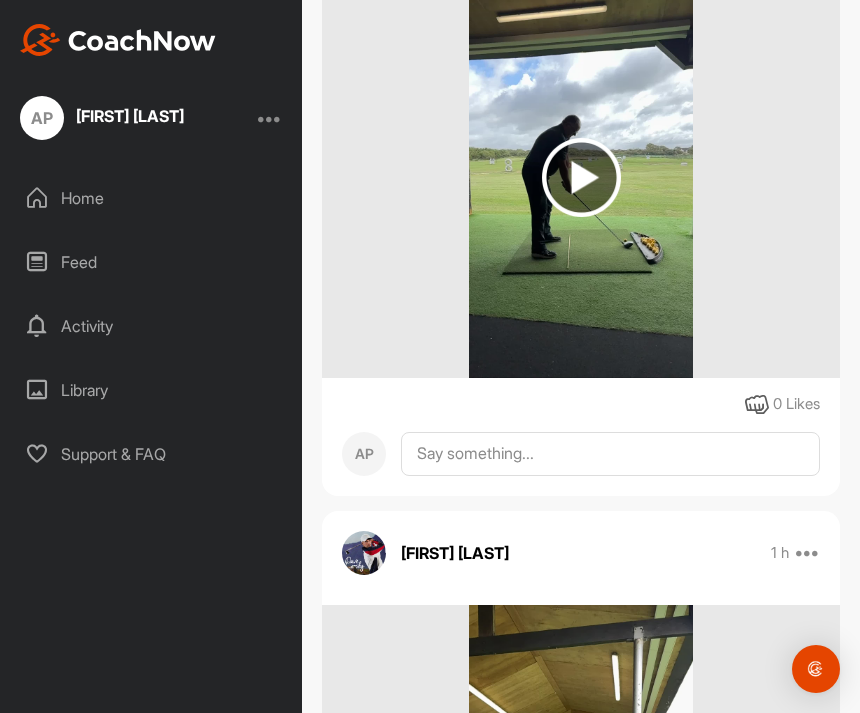 click at bounding box center [581, 177] 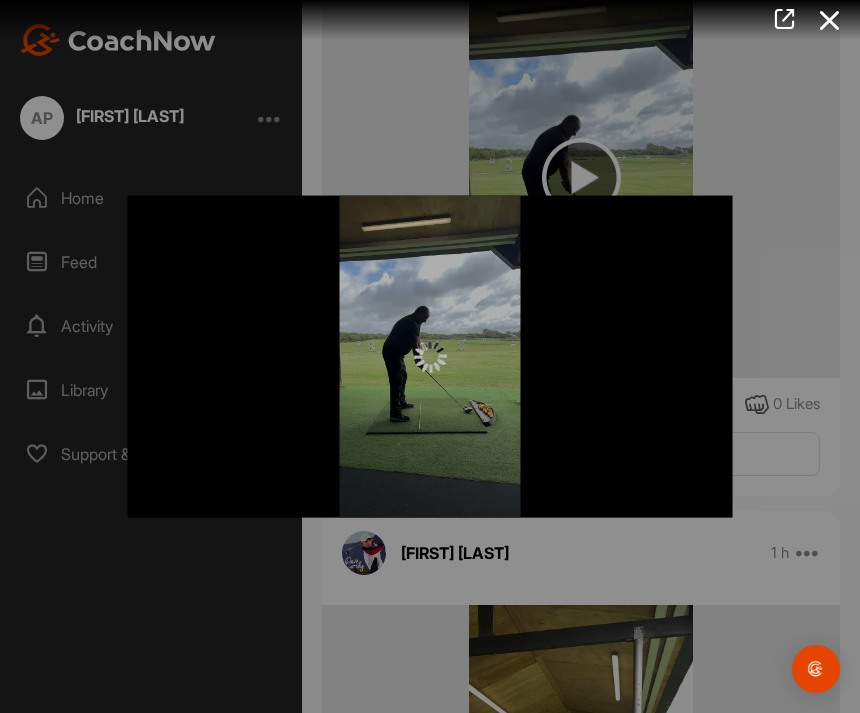 scroll, scrollTop: 64, scrollLeft: 0, axis: vertical 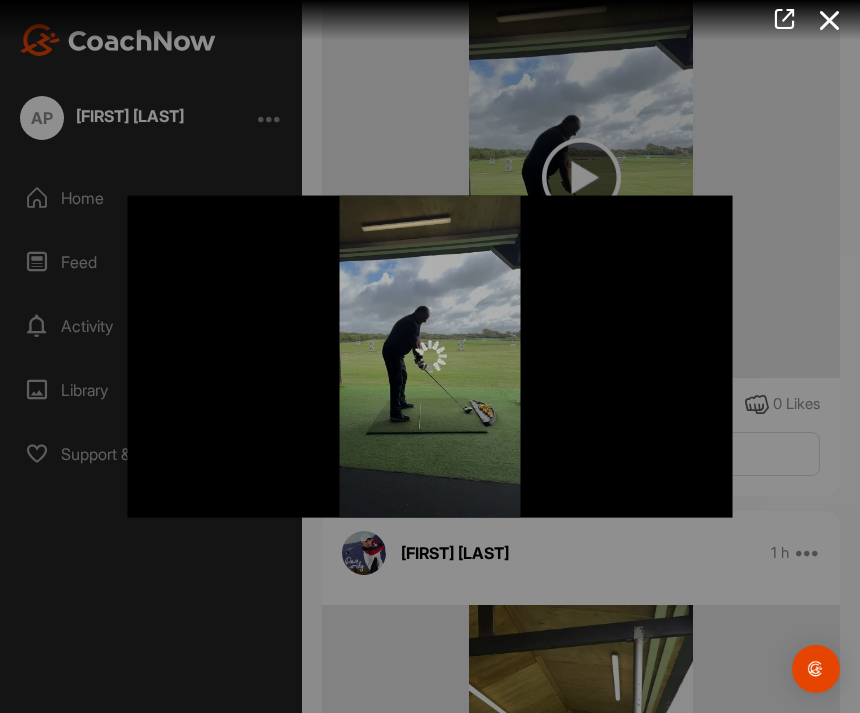 click at bounding box center [430, 356] 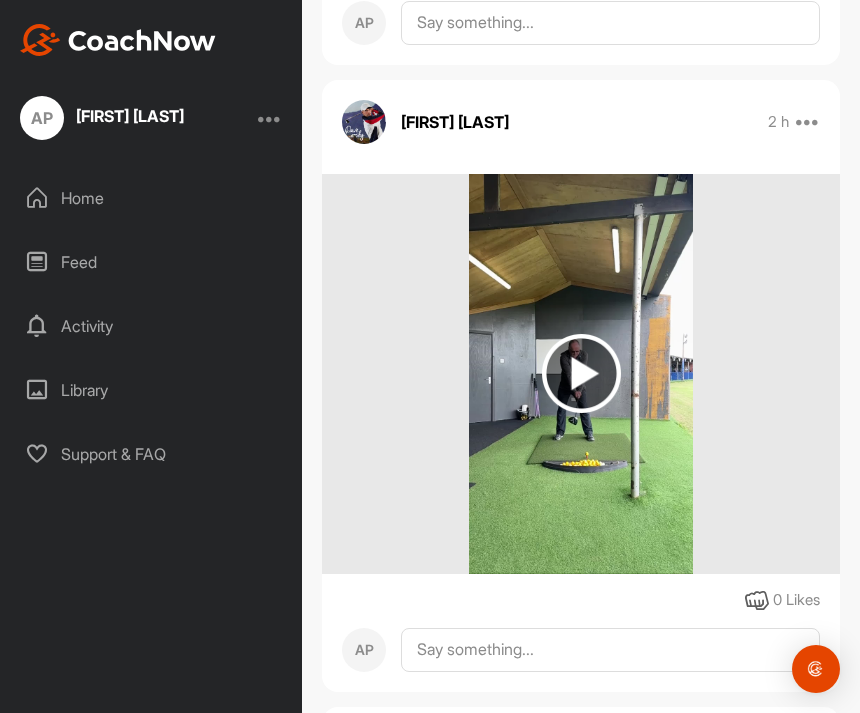 scroll, scrollTop: 2161, scrollLeft: 0, axis: vertical 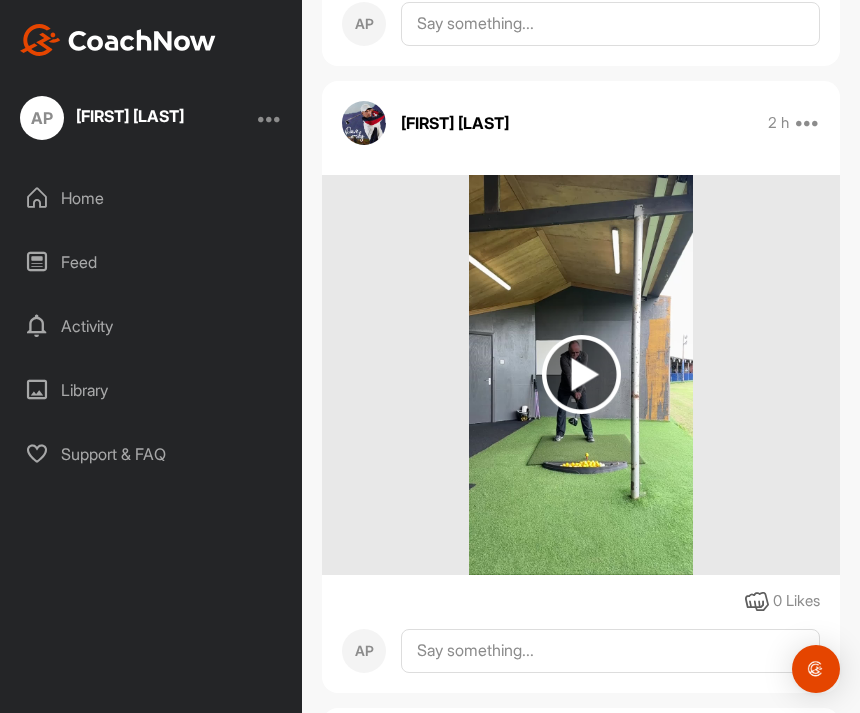 click at bounding box center (581, 374) 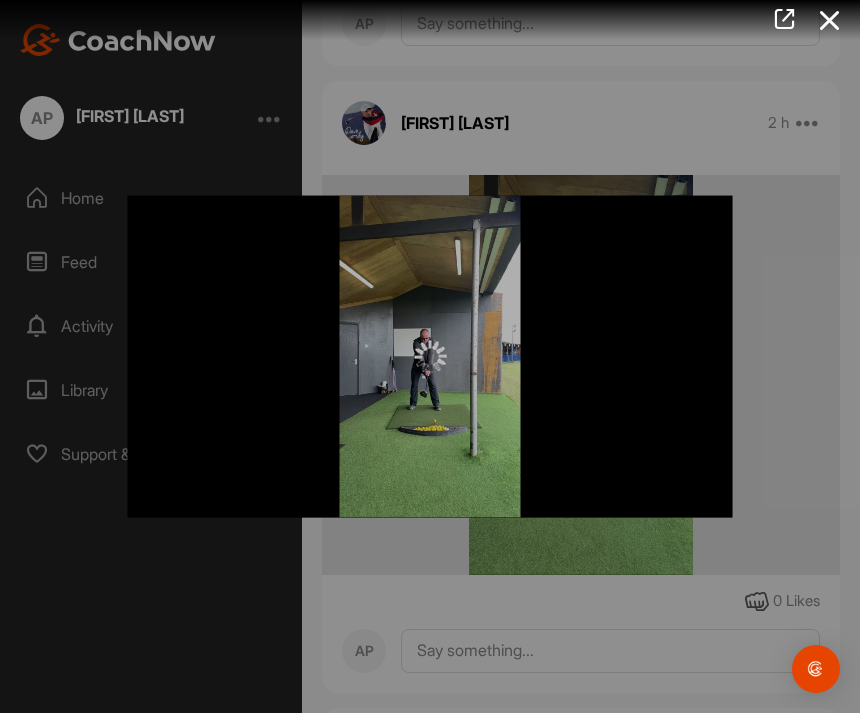 scroll, scrollTop: 64, scrollLeft: 0, axis: vertical 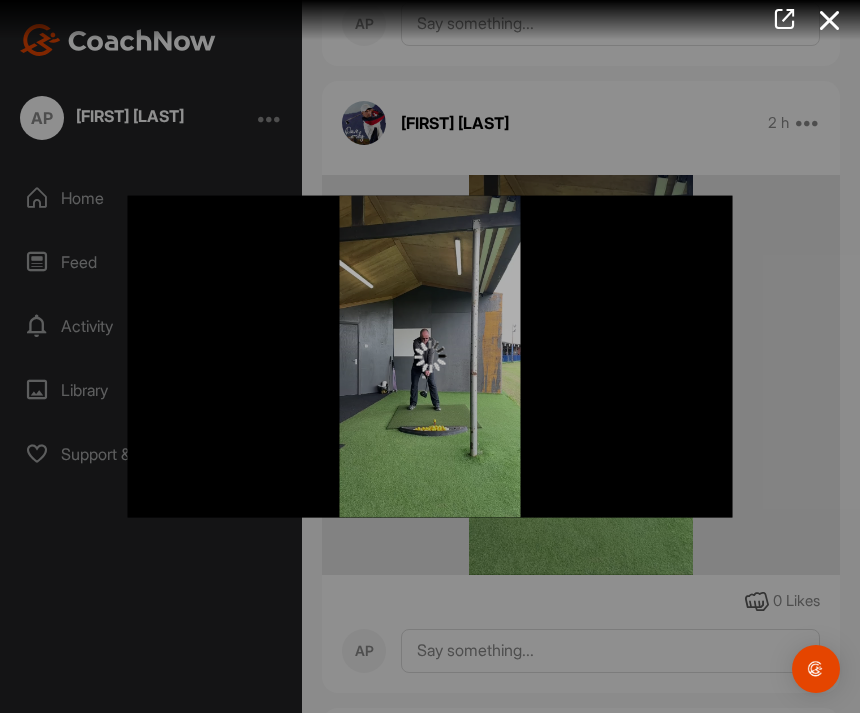 click at bounding box center [830, 20] 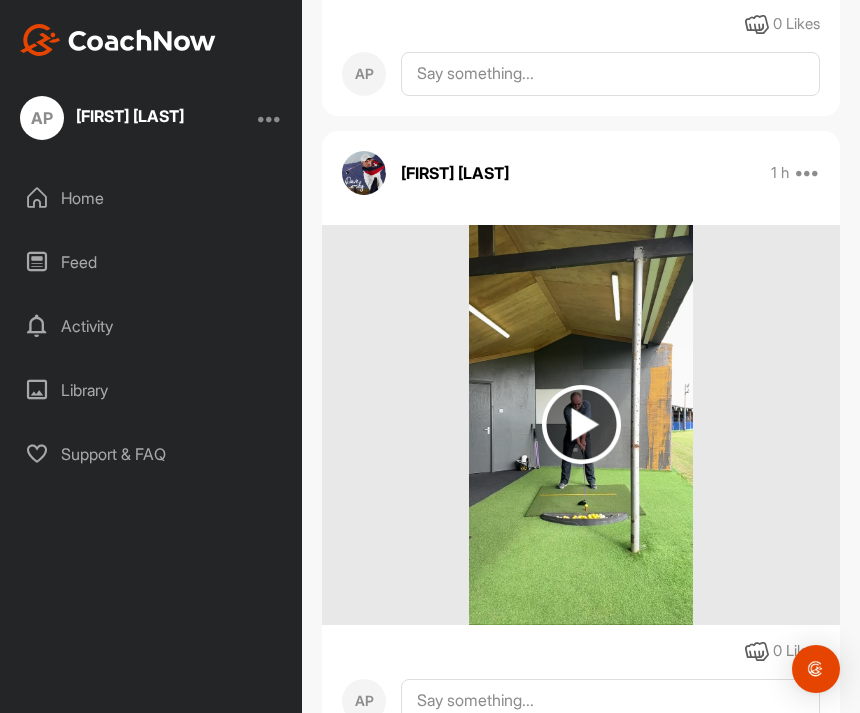 scroll, scrollTop: 857, scrollLeft: 0, axis: vertical 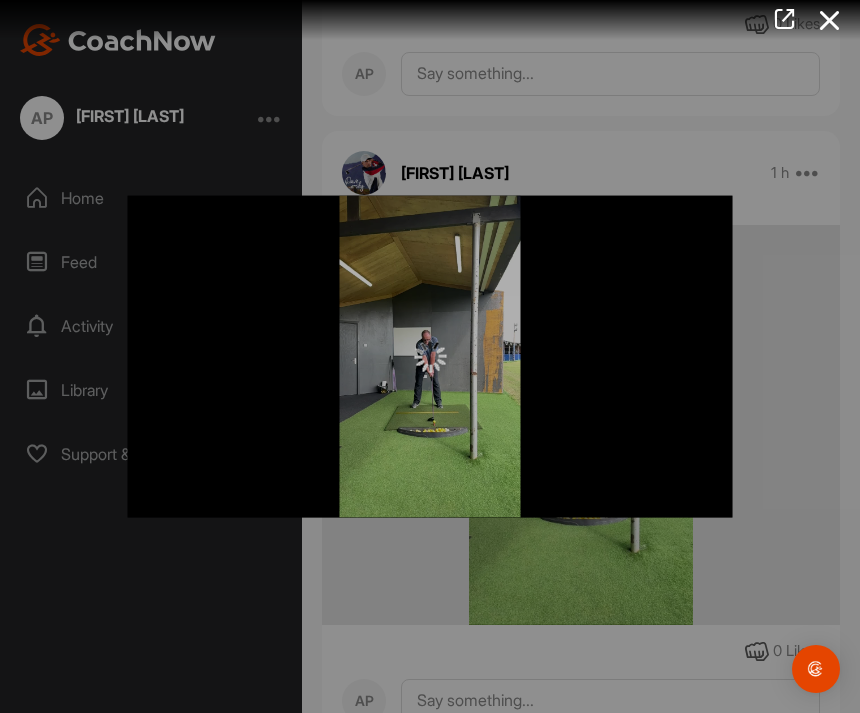 click at bounding box center [830, 20] 